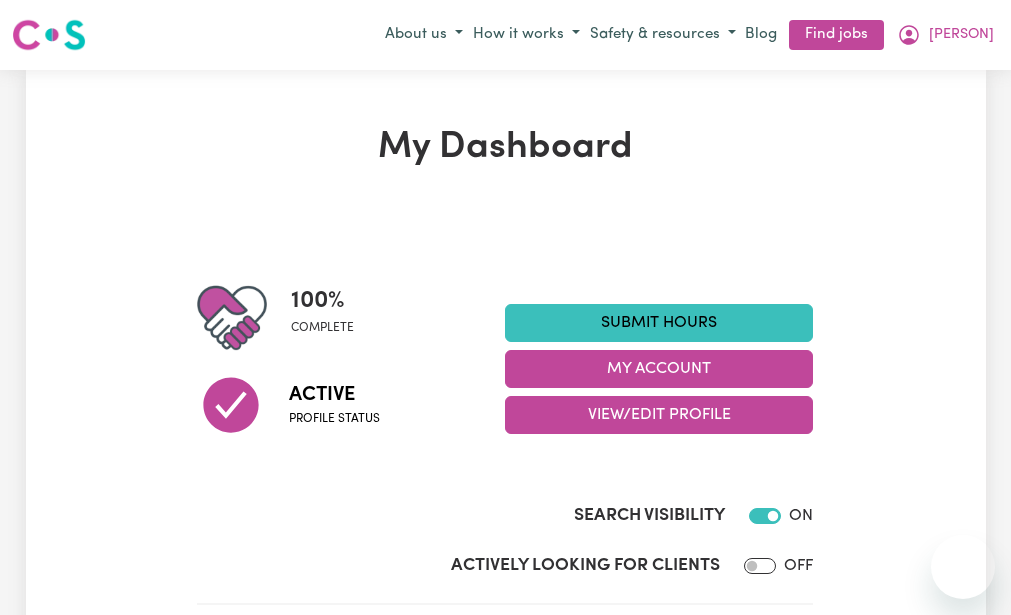 scroll, scrollTop: 0, scrollLeft: 0, axis: both 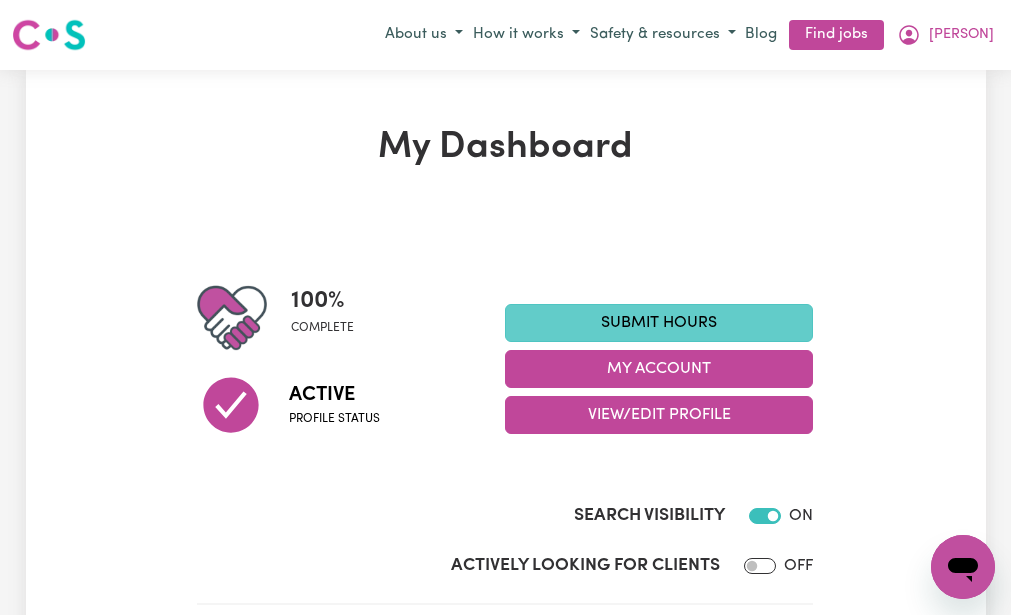 click on "Submit Hours" at bounding box center [659, 323] 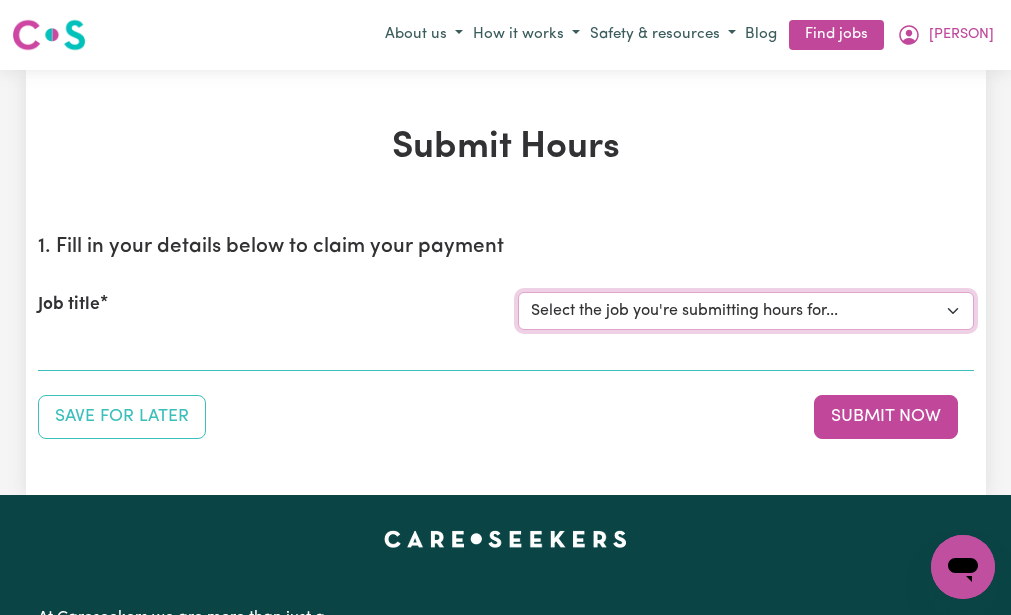 click on "Select the job you're submitting hours for... [[PERSON] (NDIS number: [NUMBER])] Assistance with Decluttering needed in Baulkham Hills" at bounding box center [746, 311] 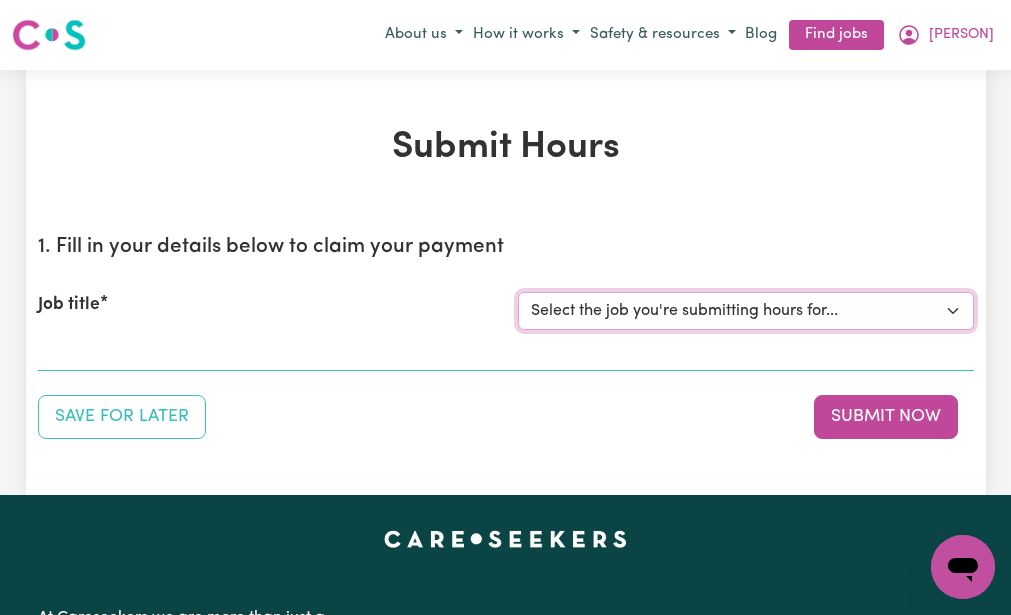 select on "3393" 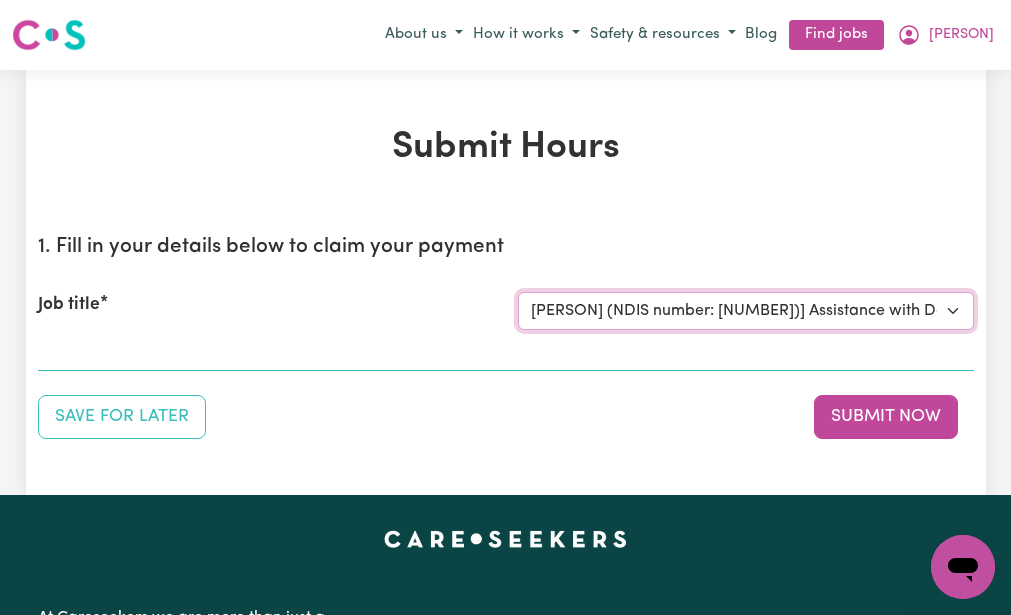 click on "Select the job you're submitting hours for... [[PERSON] (NDIS number: [NUMBER])] Assistance with Decluttering needed in Baulkham Hills" at bounding box center [746, 311] 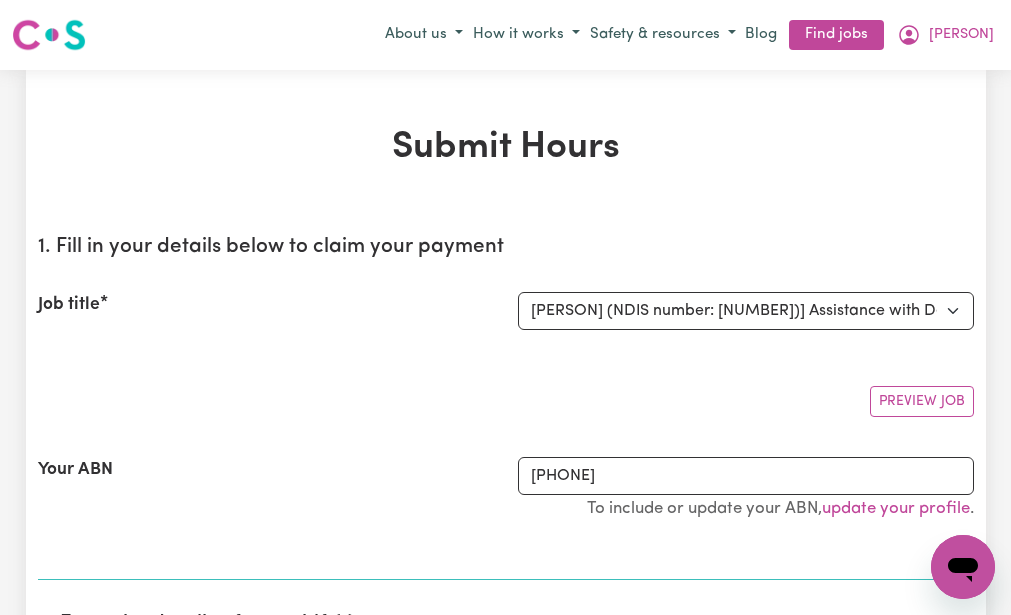 click on "Preview Job" at bounding box center [506, 393] 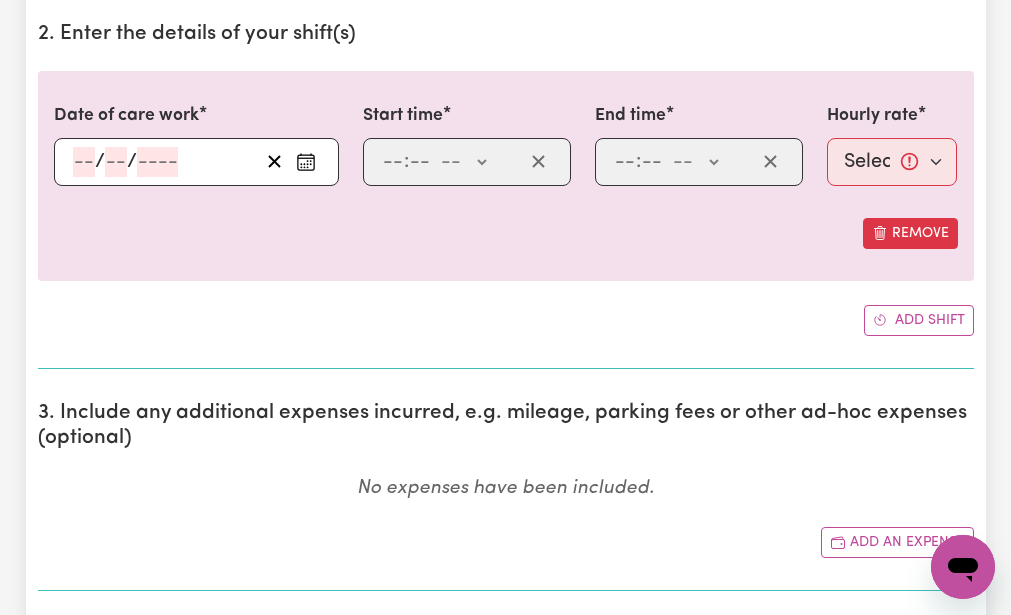 scroll, scrollTop: 600, scrollLeft: 0, axis: vertical 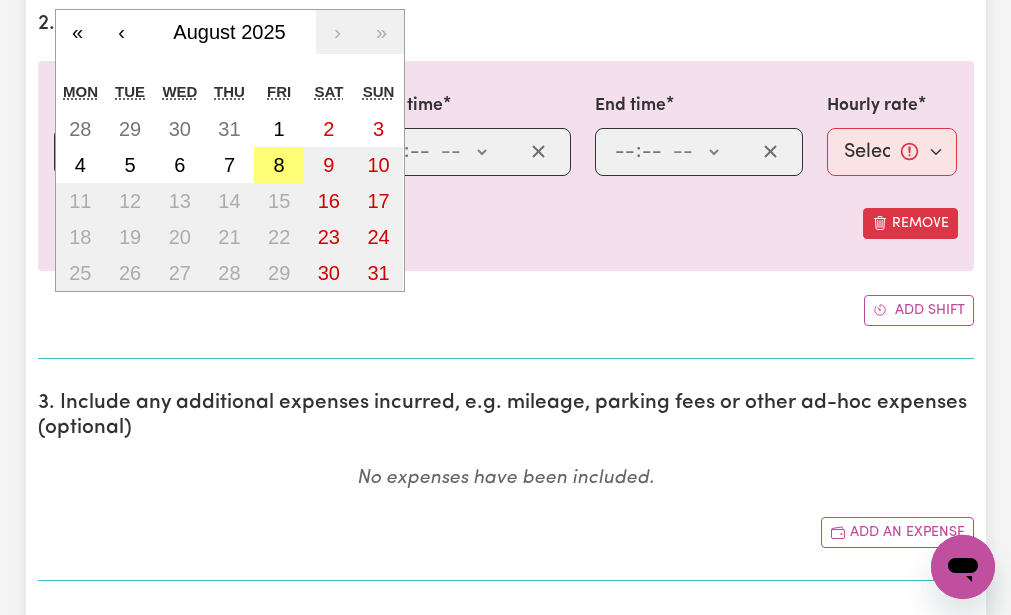 click on "/ / « ‹ August 2025 › » Mon Tue Wed Thu Fri Sat Sun 28 29 30 31 1 2 3 4 5 6 7 8 9 10 11 12 13 14 15 16 17 18 19 20 21 22 23 24 25 26 27 28 29 30 31" at bounding box center (196, 152) 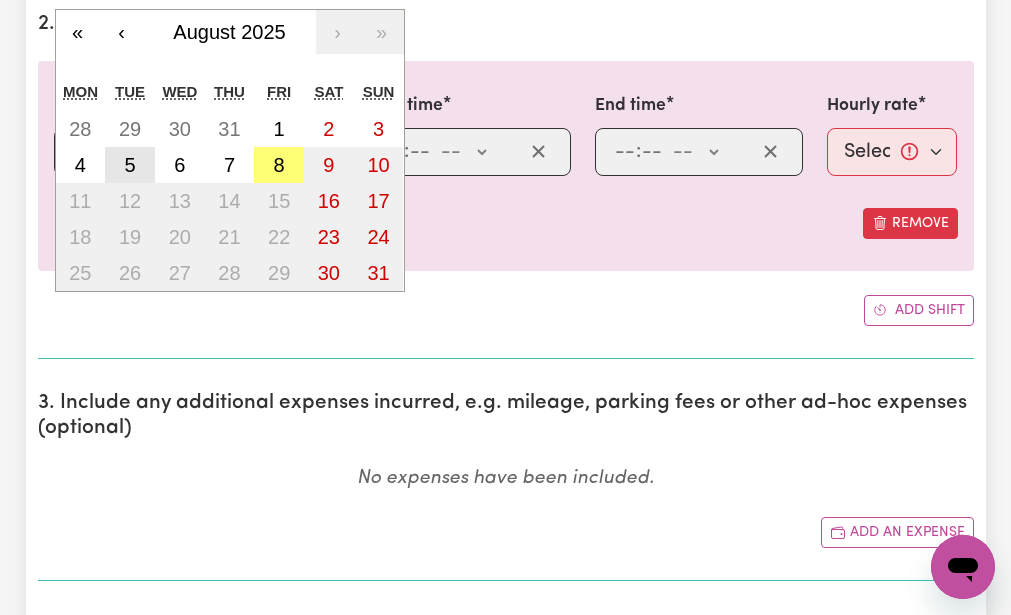 click on "5" at bounding box center [129, 165] 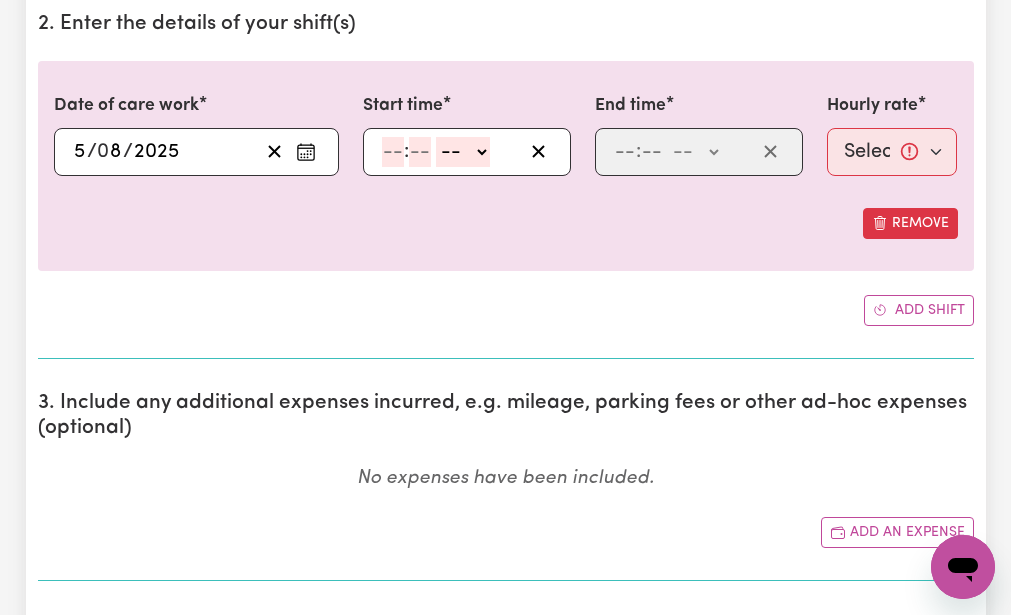 click 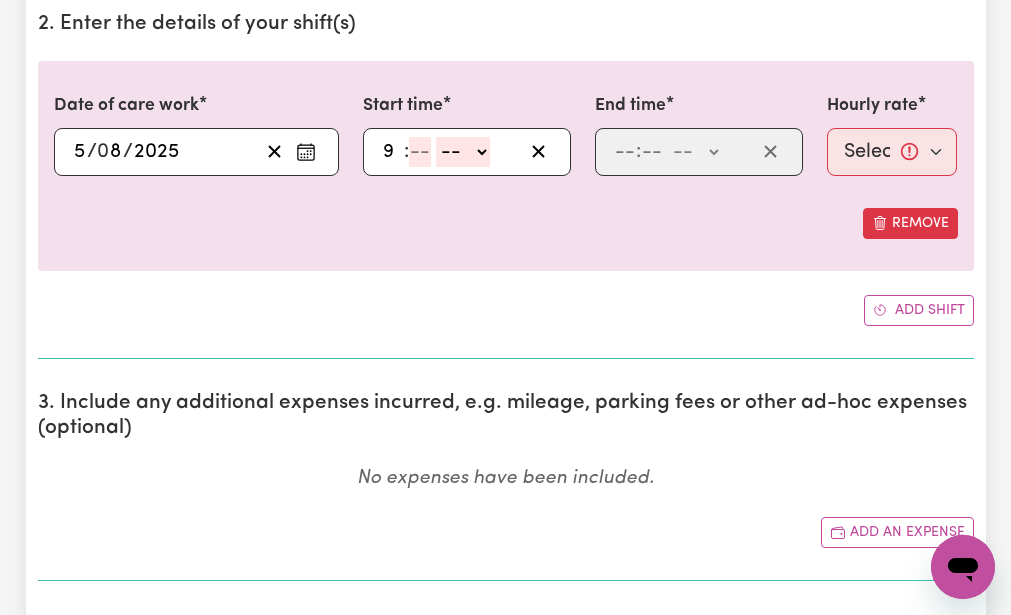 type on "9" 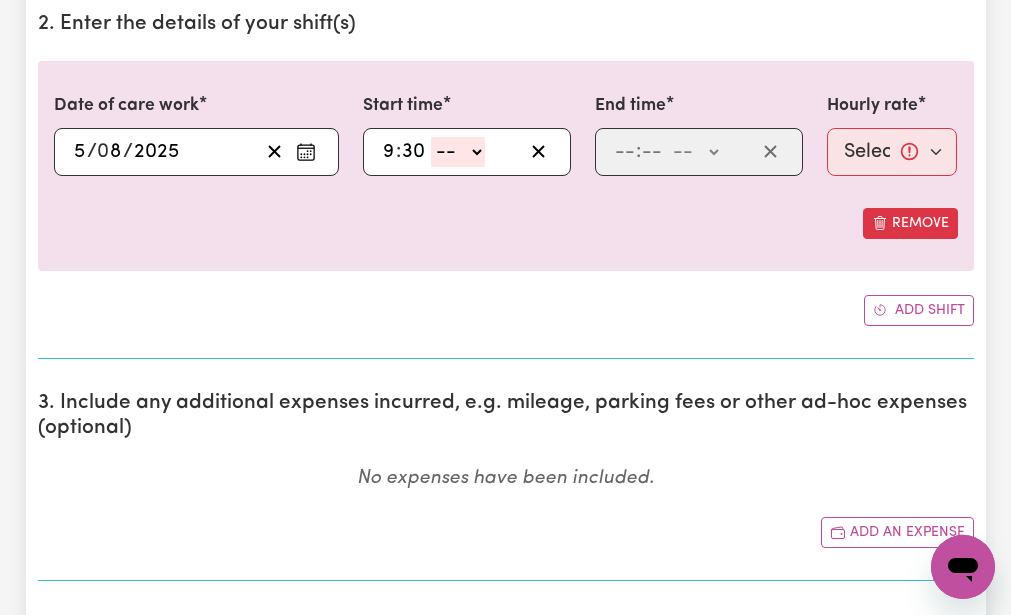 type on "30" 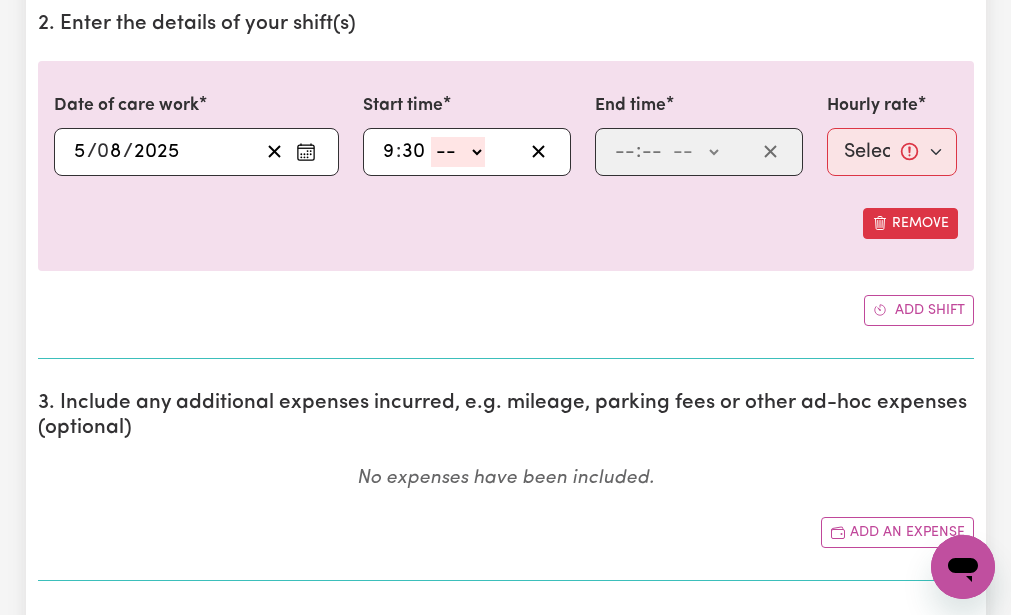 select on "am" 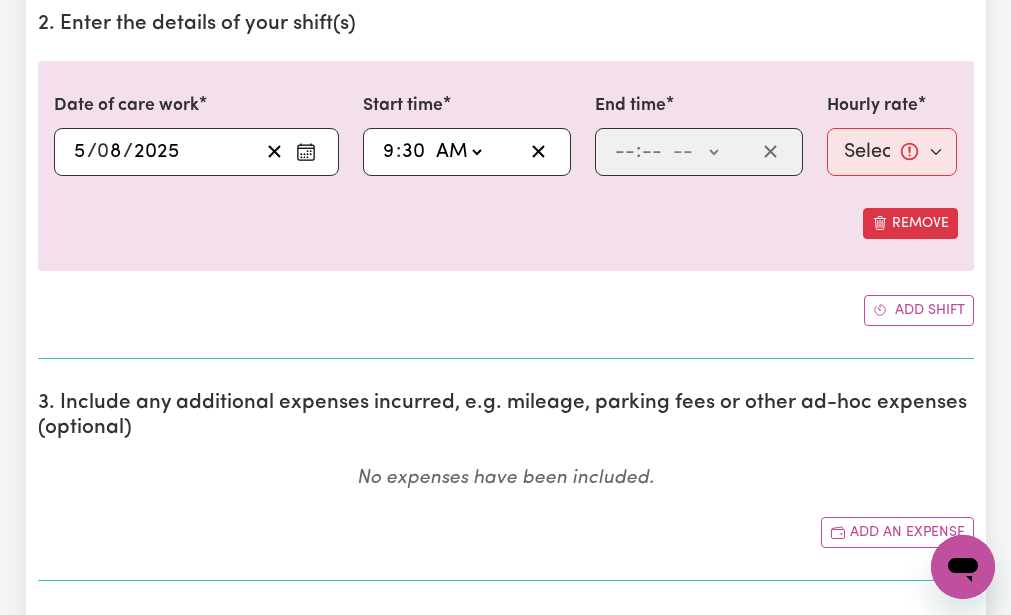 click on "-- AM PM" 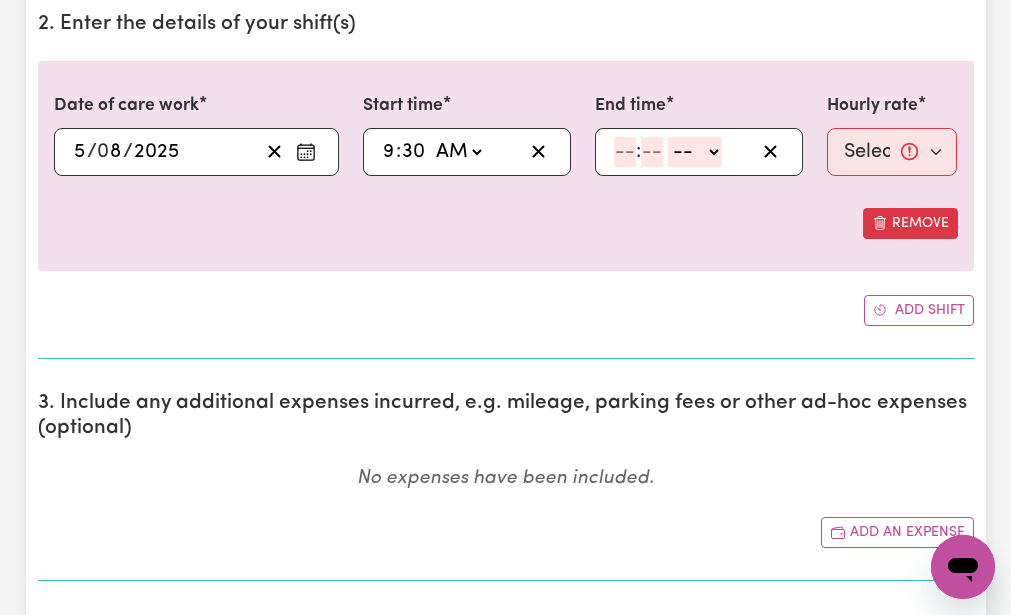 click 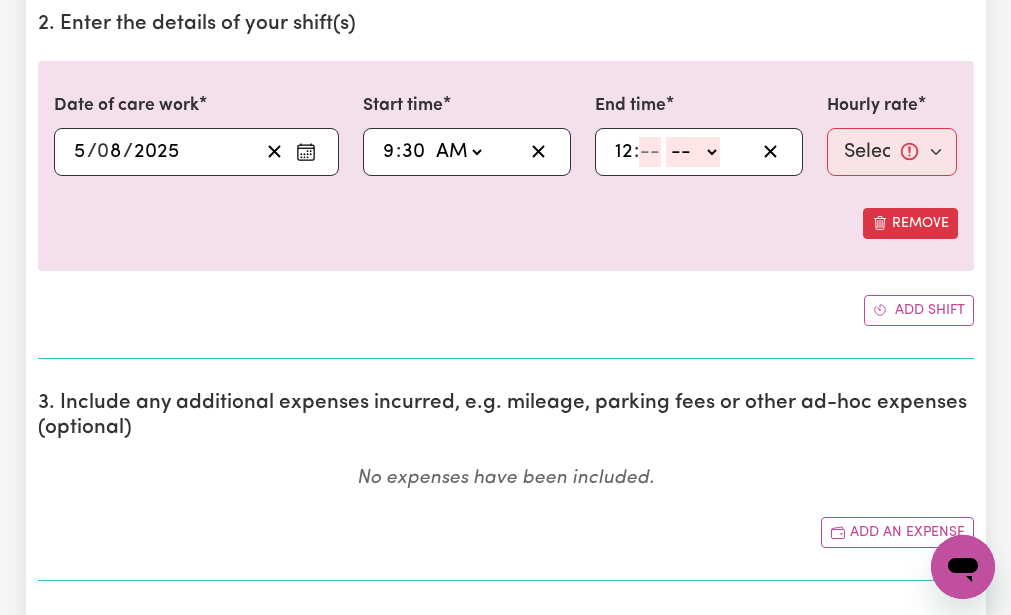 type on "12" 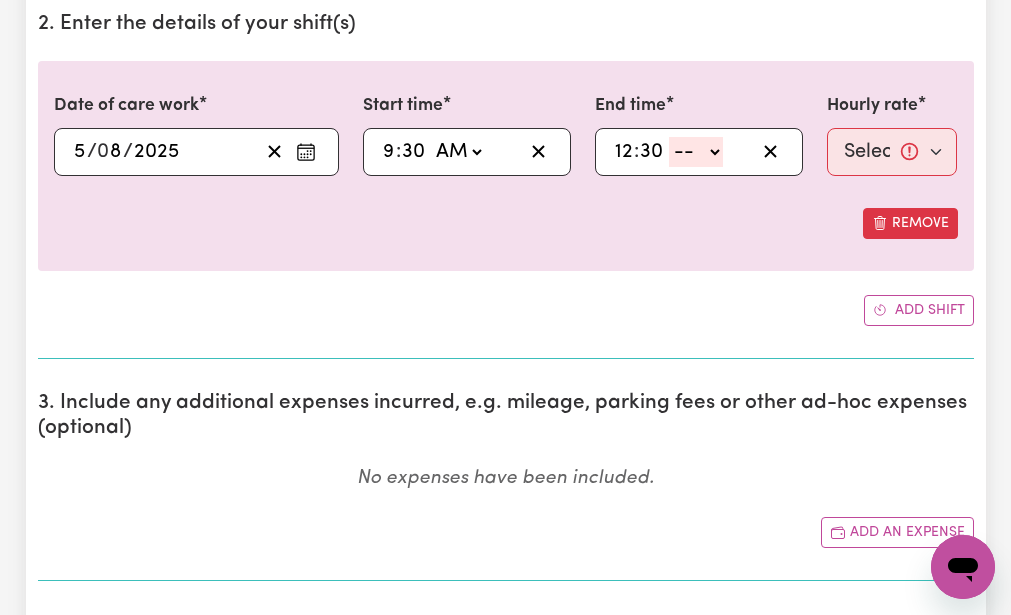 type on "30" 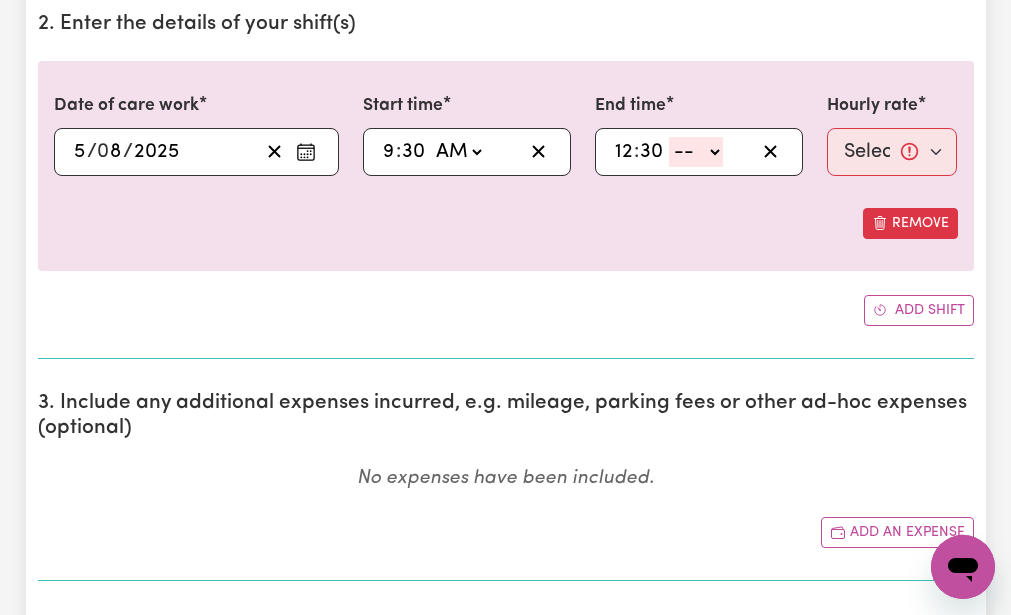 select on "pm" 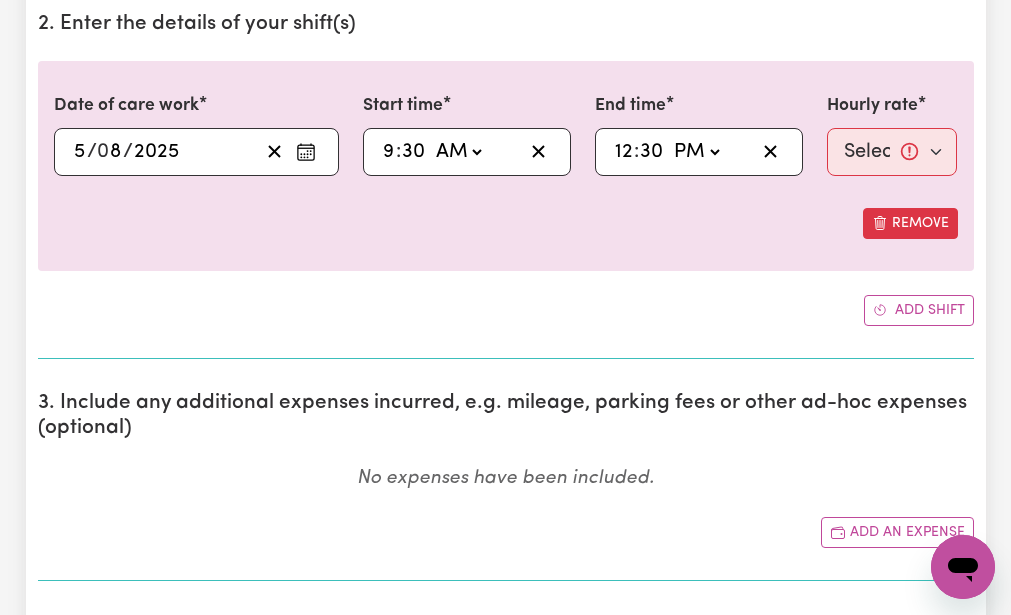 click on "-- AM PM" 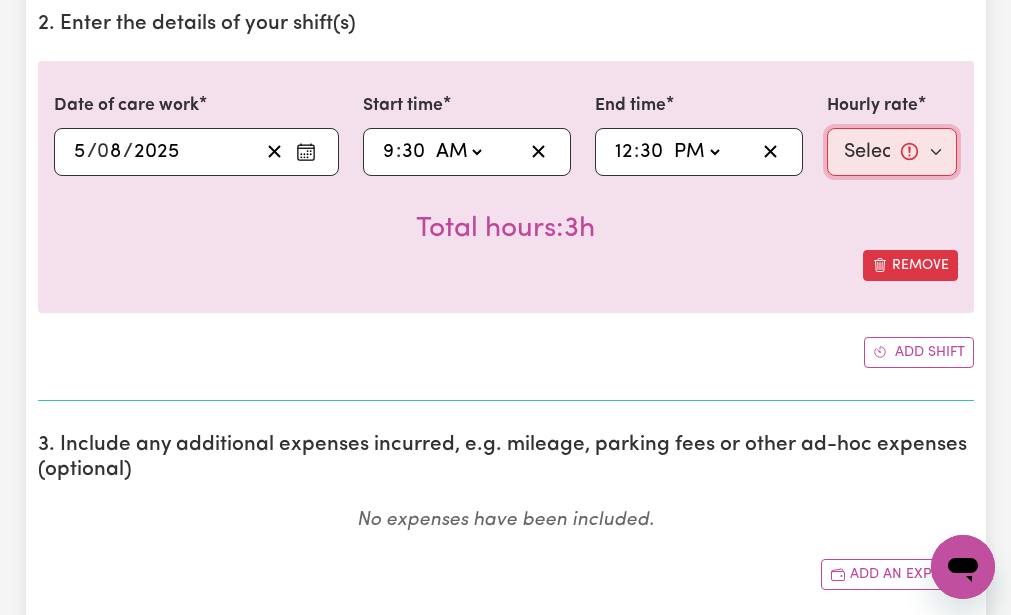 click on "Select rate... $51.98 (Weekday)" at bounding box center (892, 152) 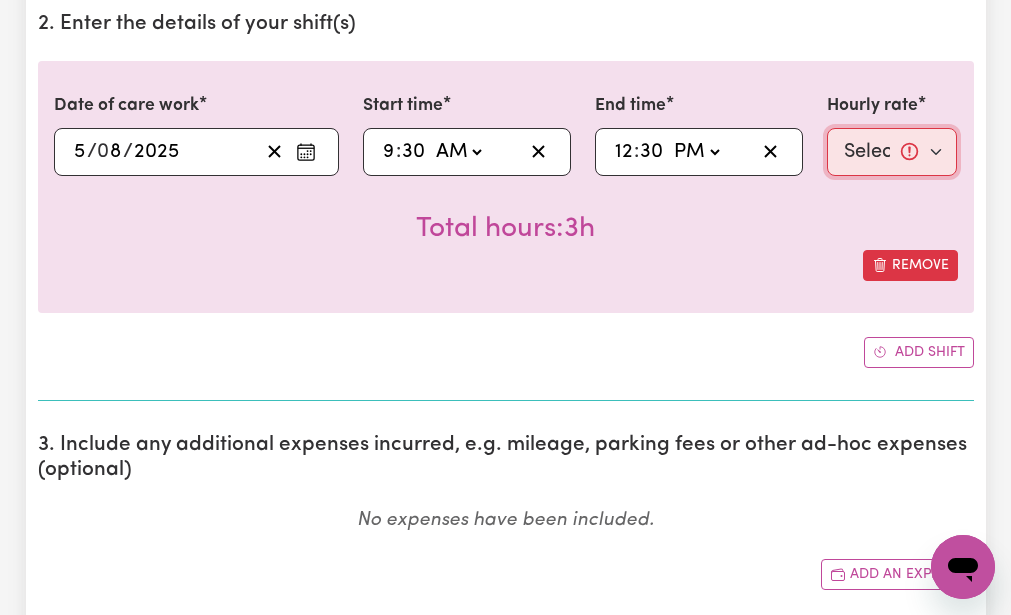 select on "51.98-Weekday" 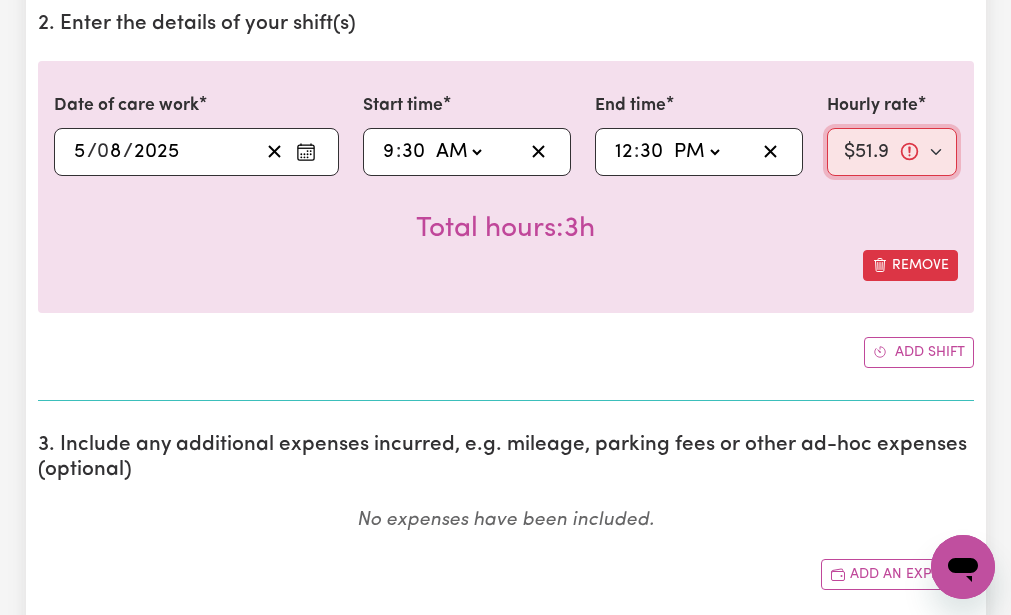 click on "Select rate... $51.98 (Weekday)" at bounding box center (892, 152) 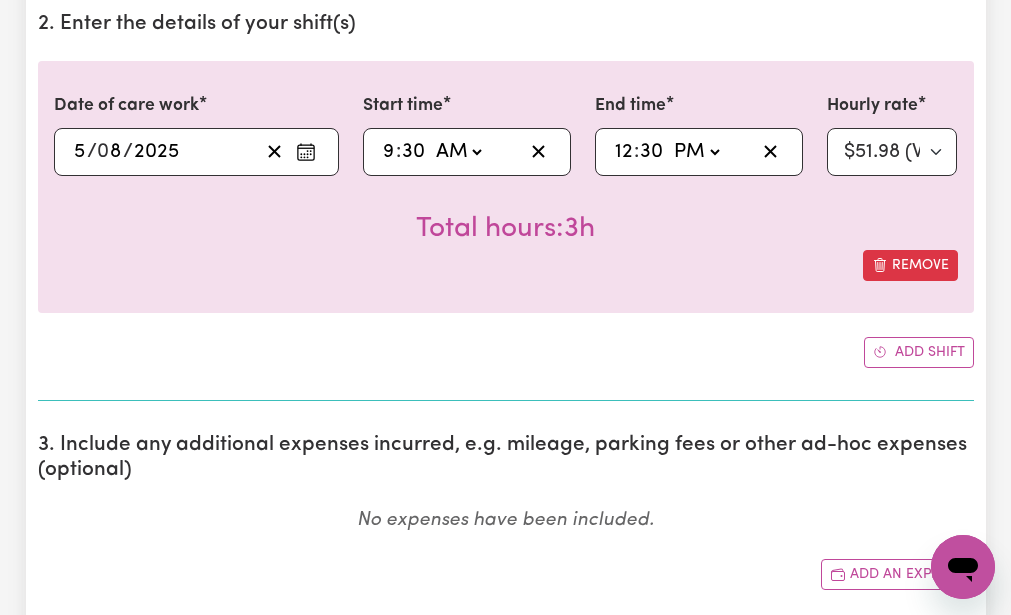 click on "Total hours:  3h" at bounding box center (506, 213) 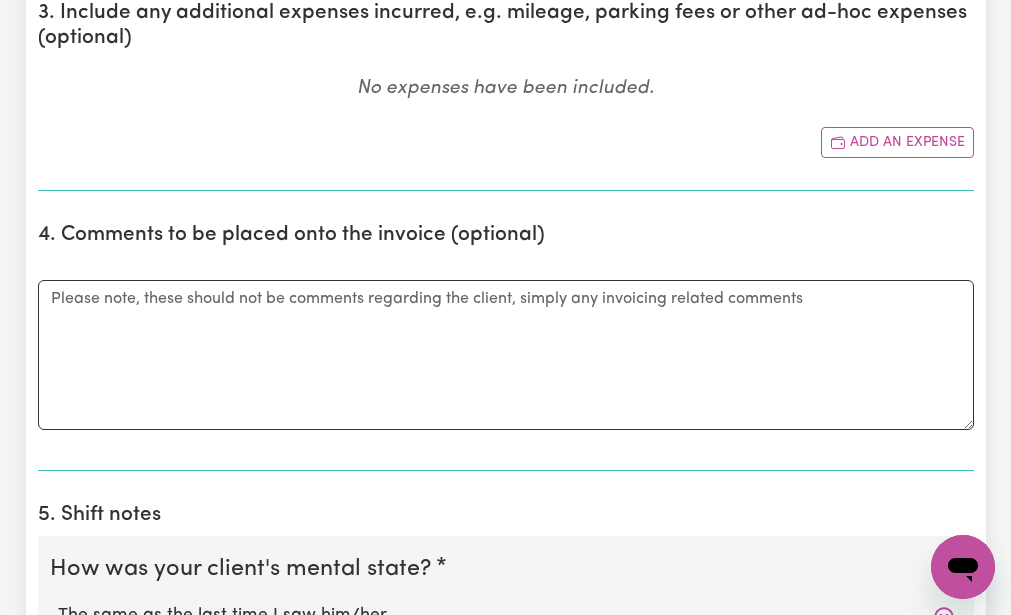 scroll, scrollTop: 1040, scrollLeft: 0, axis: vertical 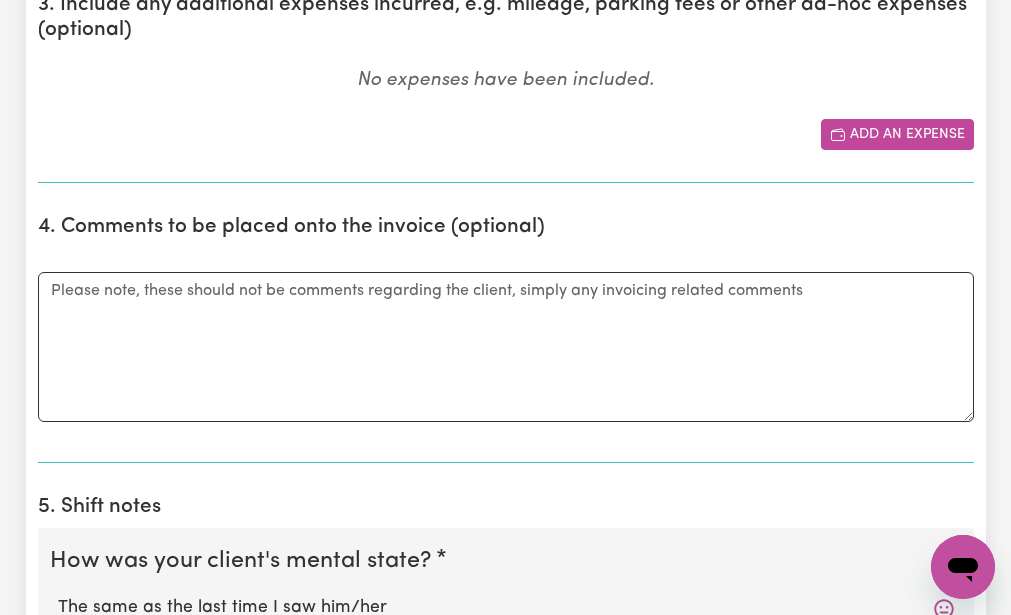 click on "Add an expense" at bounding box center (897, 134) 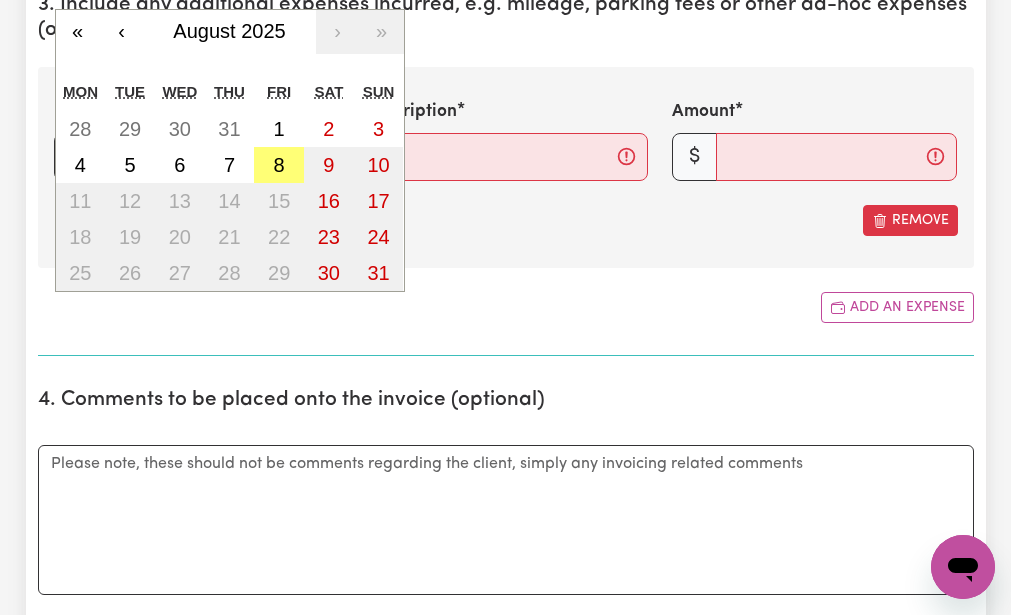click on "/ / « ‹ August 2025 › » Mon Tue Wed Thu Fri Sat Sun 28 29 30 31 1 2 3 4 5 6 7 8 9 10 11 12 13 14 15 16 17 18 19 20 21 22 23 24 25 26 27 28 29 30 31" at bounding box center (196, 157) 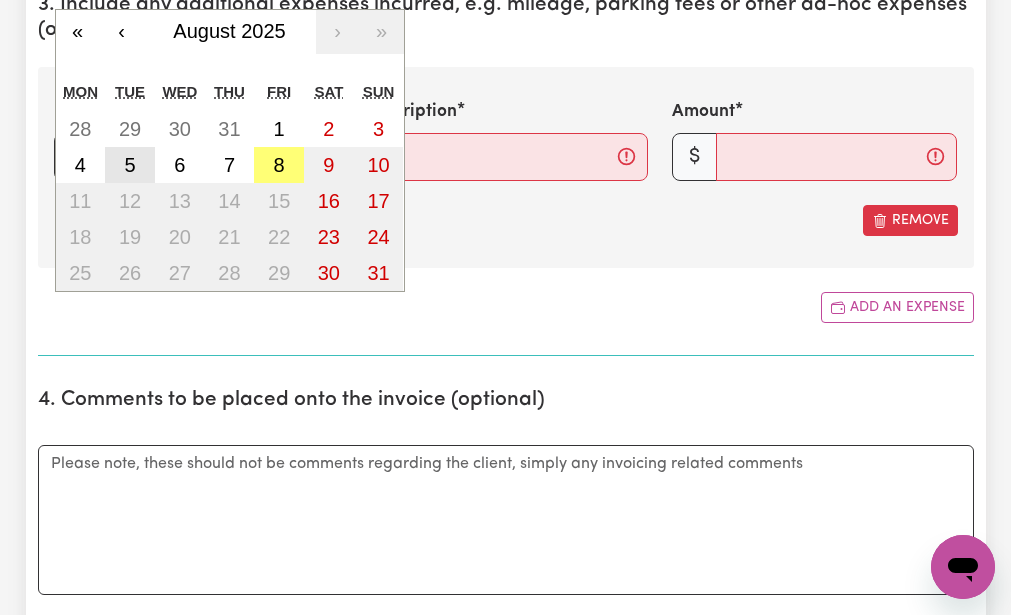 click on "5" at bounding box center [130, 165] 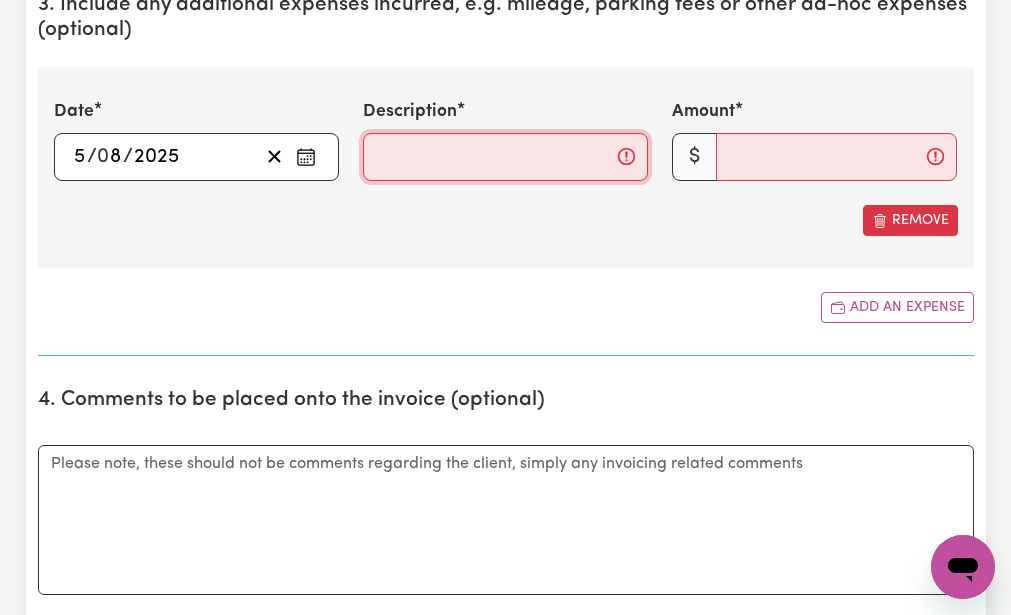 click on "Description" at bounding box center [505, 157] 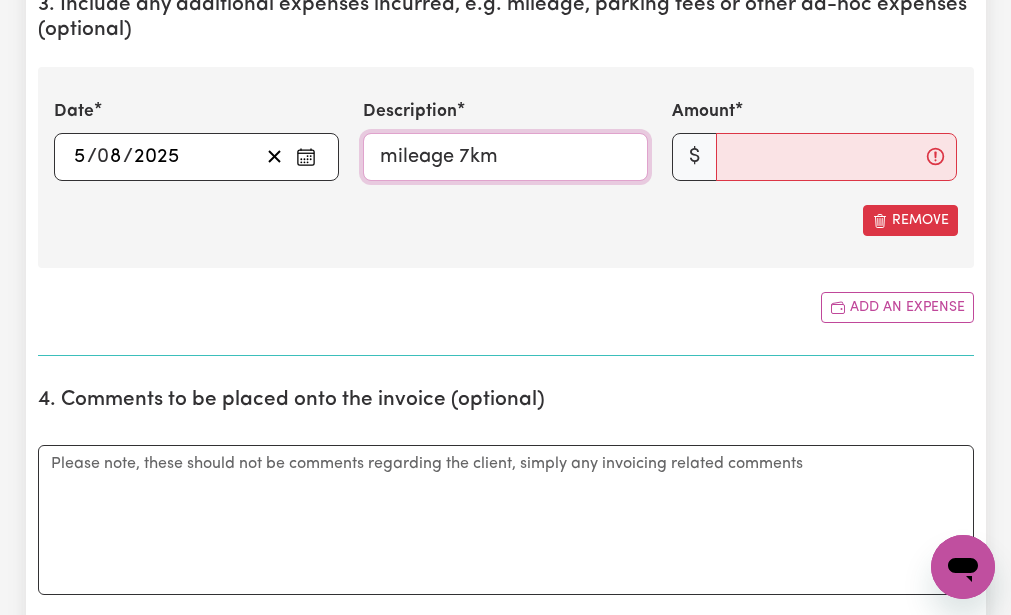 type on "mileage 7km" 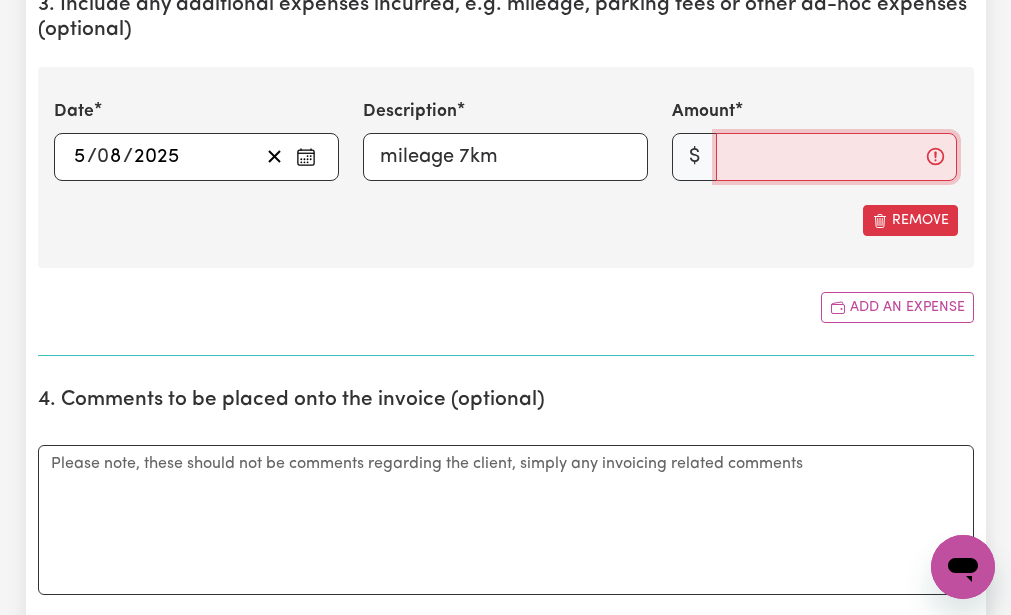 click on "Amount" at bounding box center [836, 157] 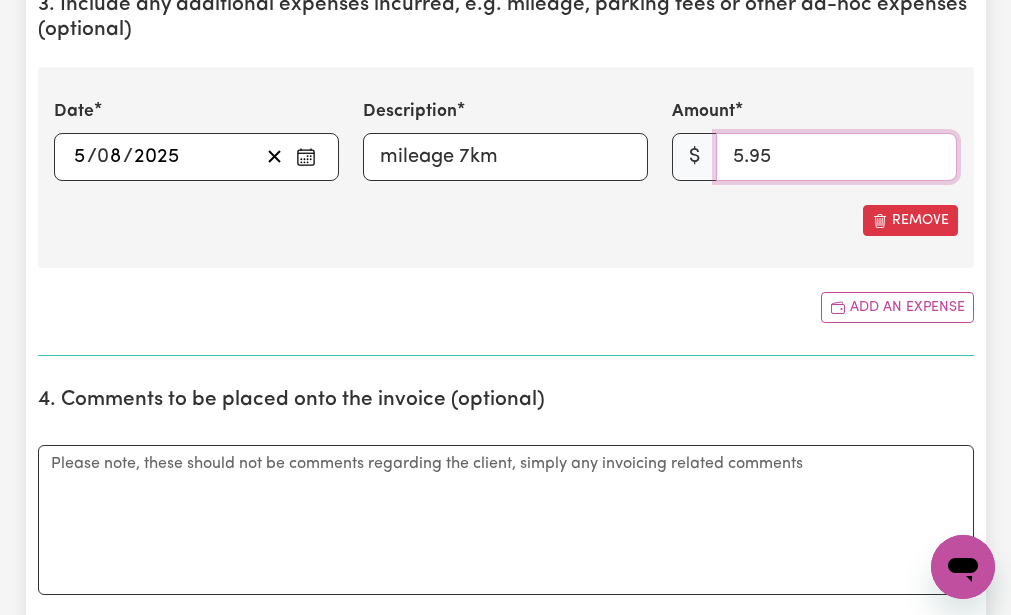 type on "5.95" 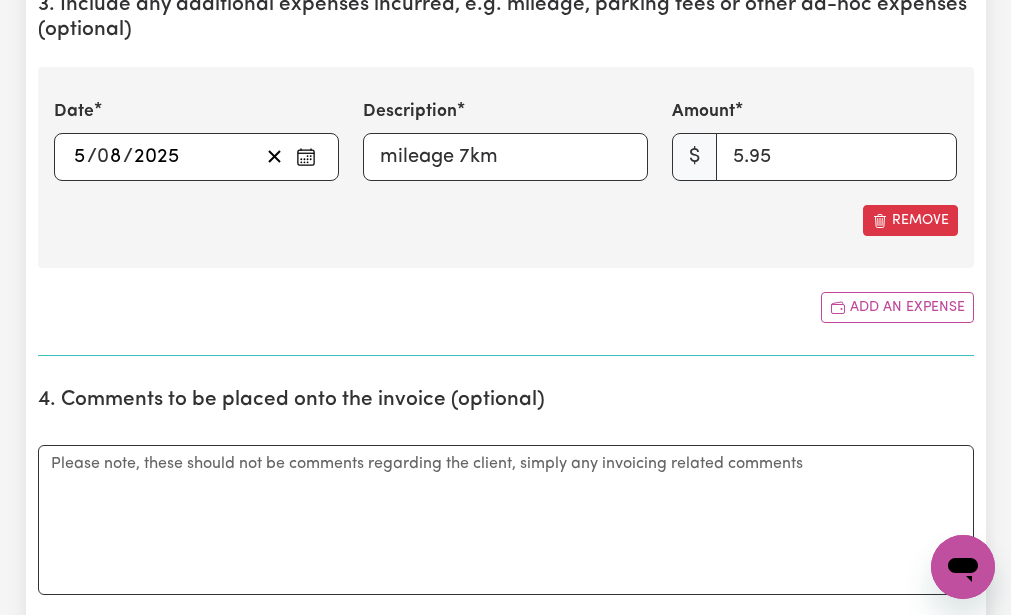 click on "Add an expense" at bounding box center [506, 307] 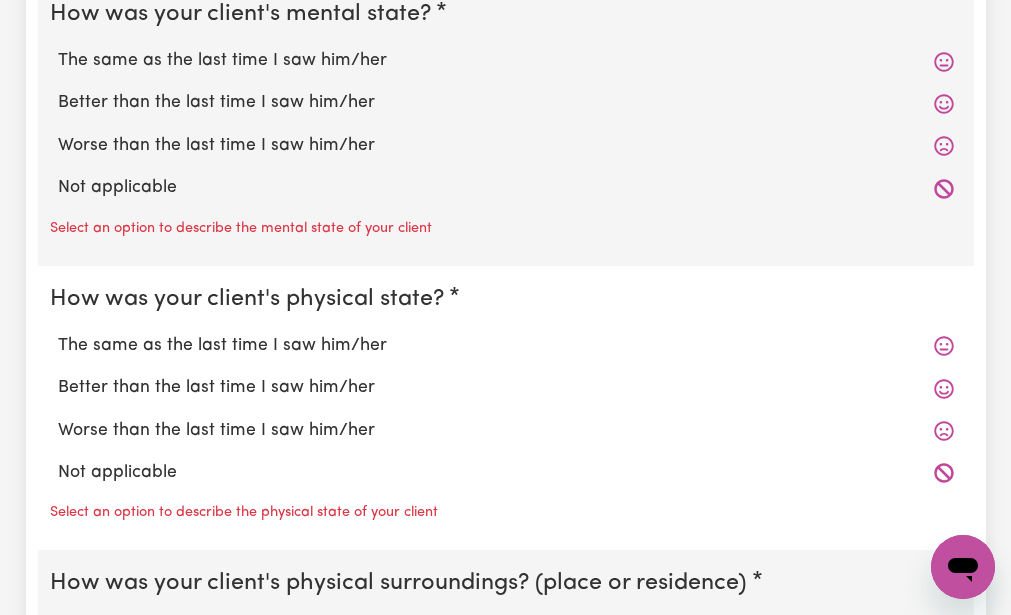 scroll, scrollTop: 1800, scrollLeft: 0, axis: vertical 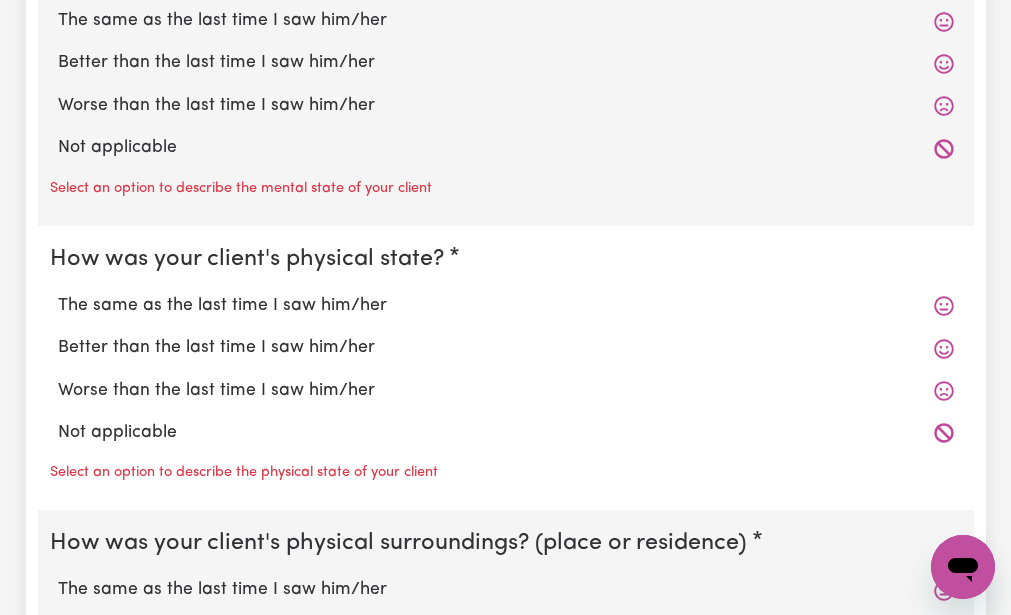 click on "The same as the last time I saw him/her" at bounding box center (506, 21) 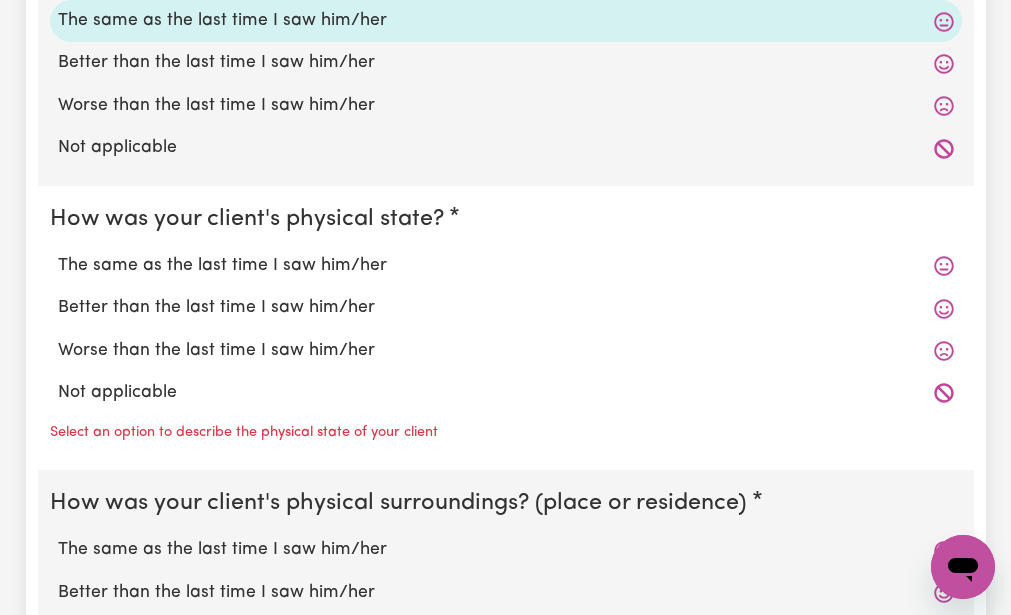 click on "How was your client's physical state? The same as the last time I saw him/her Better than the last time I saw him/her Worse than the last time I saw him/her Not applicable Select an option to describe the physical state of your client" at bounding box center (506, 328) 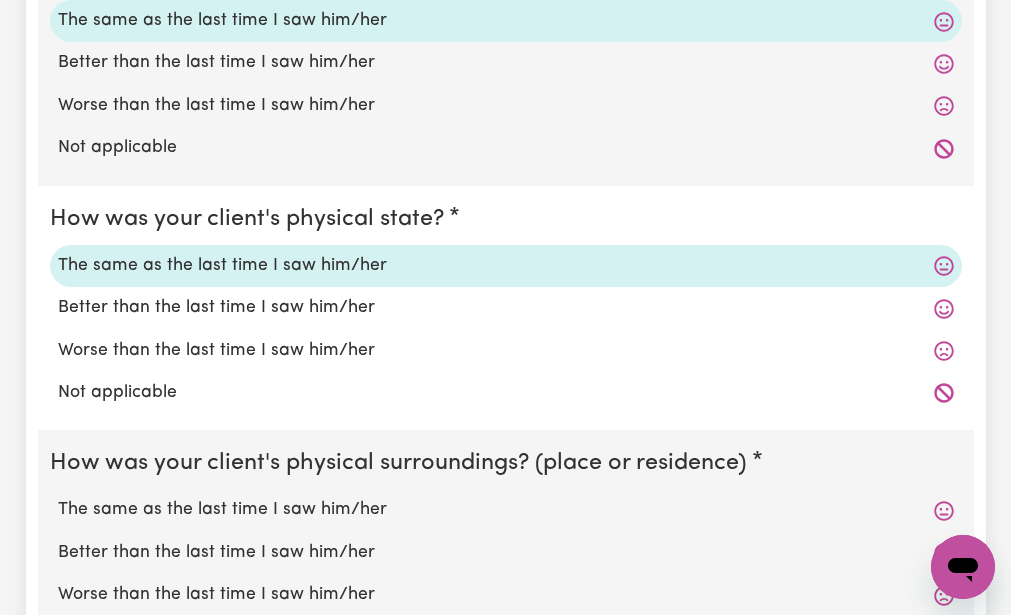 click on "How was your client's physical state? The same as the last time I saw him/her Better than the last time I saw him/her Worse than the last time I saw him/her Not applicable" at bounding box center [506, 308] 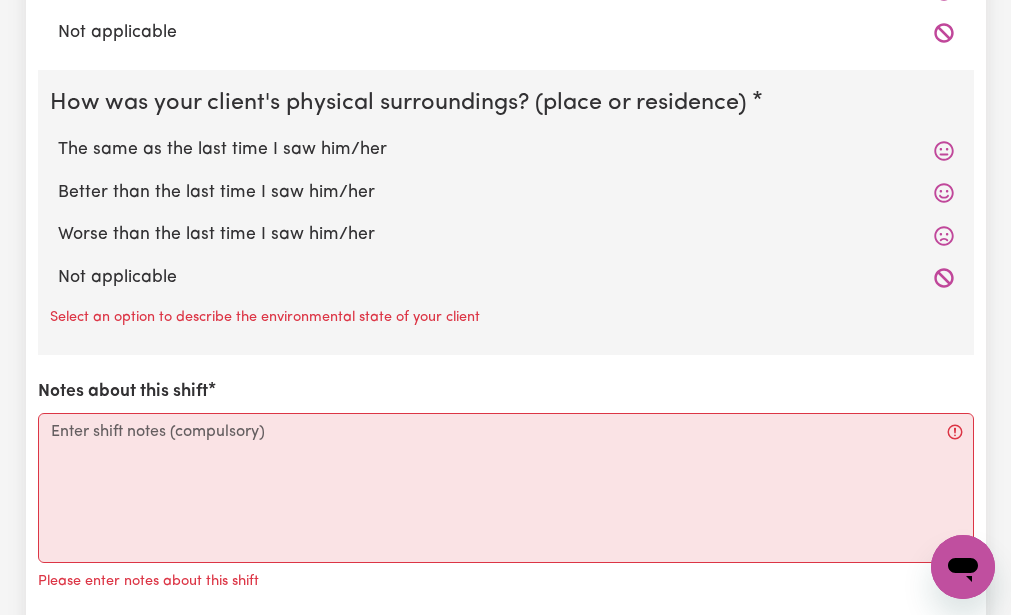 scroll, scrollTop: 2200, scrollLeft: 0, axis: vertical 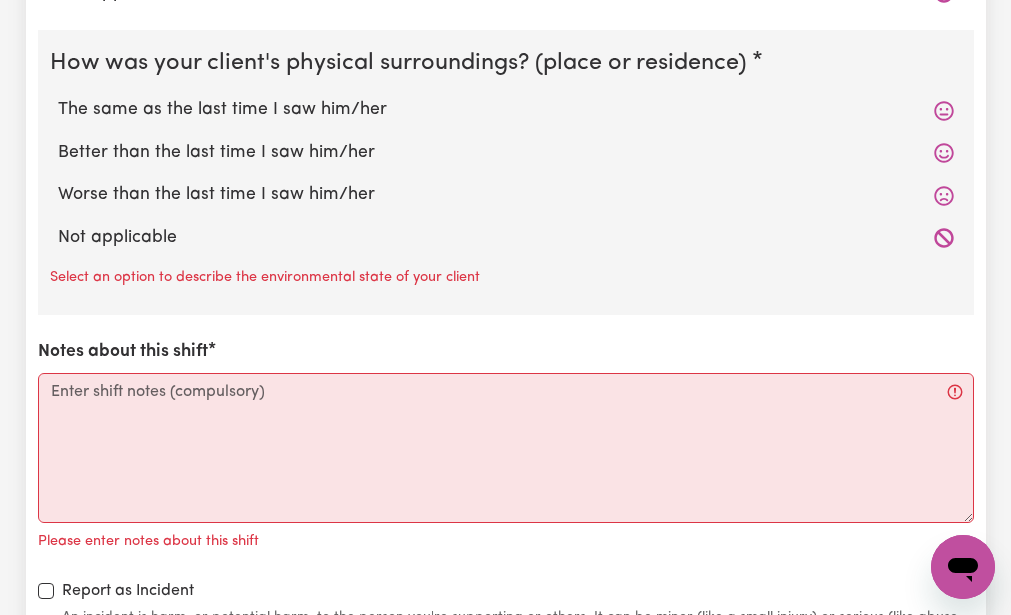 click on "The same as the last time I saw him/her" at bounding box center (506, 110) 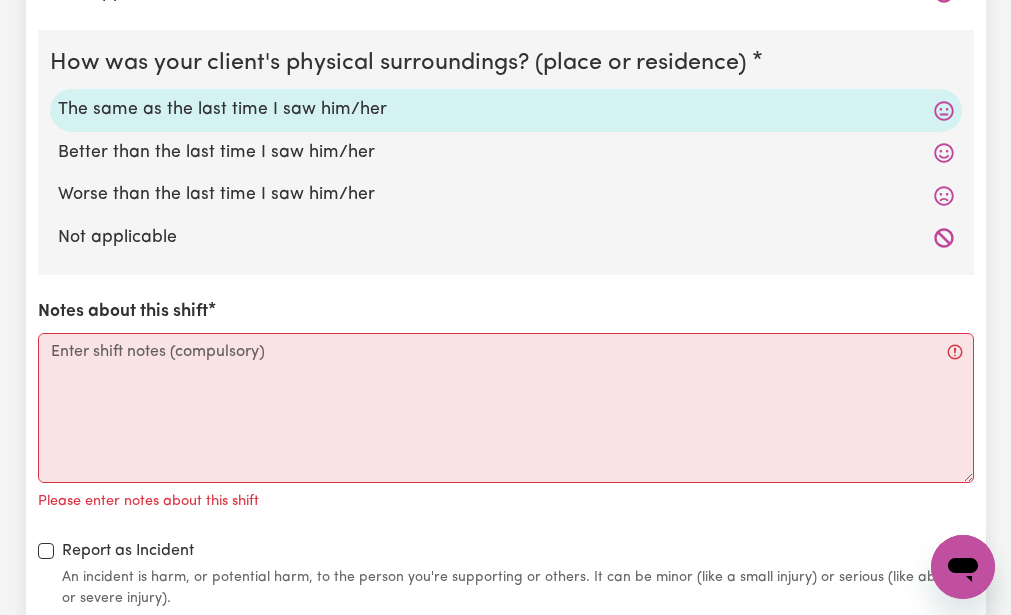 click on "How was your client's mental state? The same as the last time I saw him/her Better than the last time I saw him/her Worse than the last time I saw him/her Not applicable How was your client's physical state? The same as the last time I saw him/her Better than the last time I saw him/her Worse than the last time I saw him/her Not applicable How was your client's physical surroundings? (place or residence) The same as the last time I saw him/her Better than the last time I saw him/her Worse than the last time I saw him/her Not applicable Notes about this shift Please enter notes about this shift Report as Incident An incident is harm, or potential harm, to the person you're supporting or others. It can be minor (like a small injury) or serious (like abuse or severe injury)." at bounding box center (506, 75) 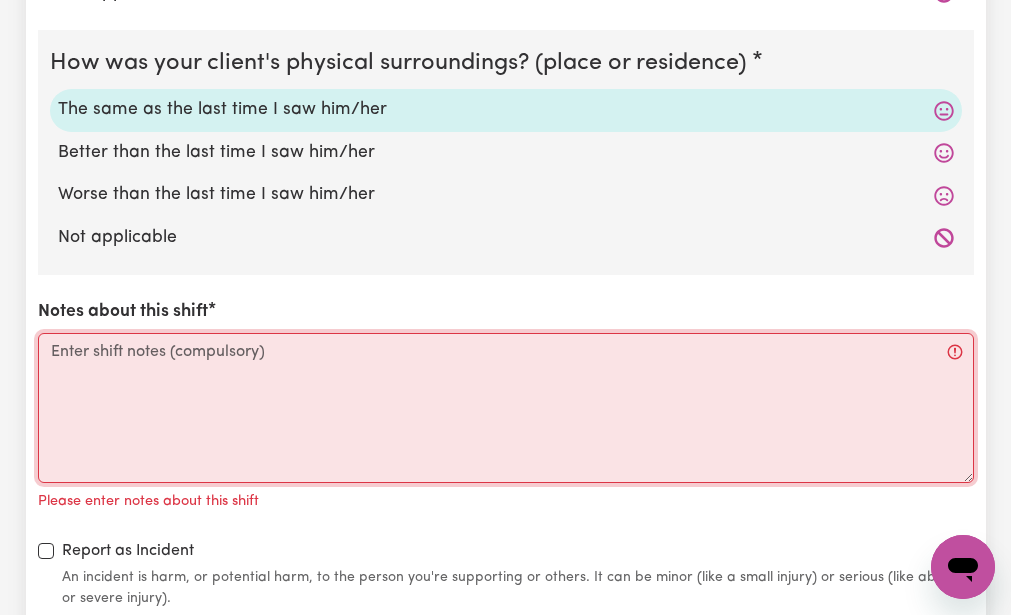 click on "Notes about this shift" at bounding box center (506, 408) 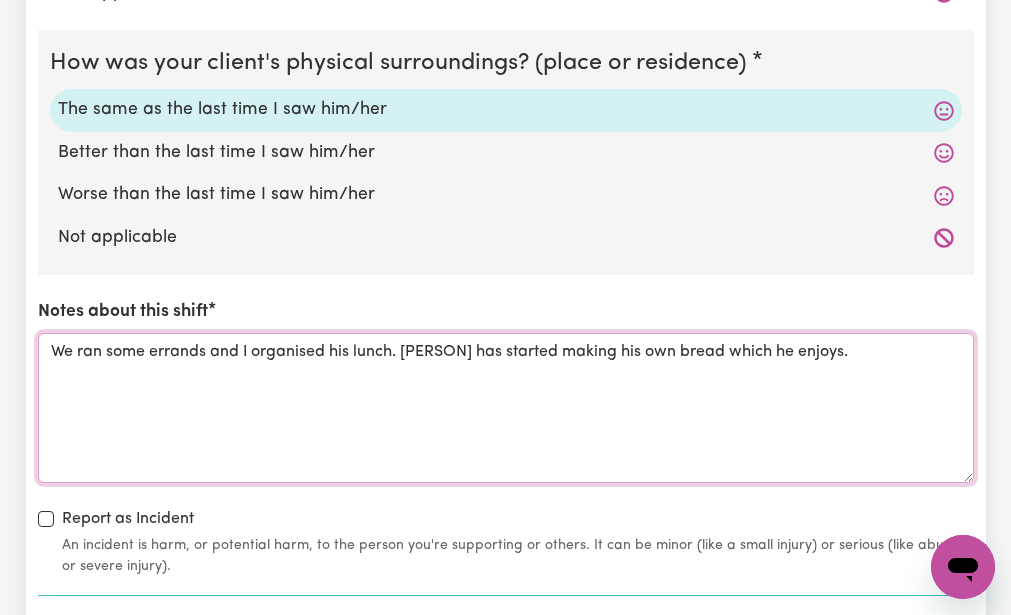 type on "We ran some errands and I organised his lunch. [PERSON] has started making his own bread which he enjoys." 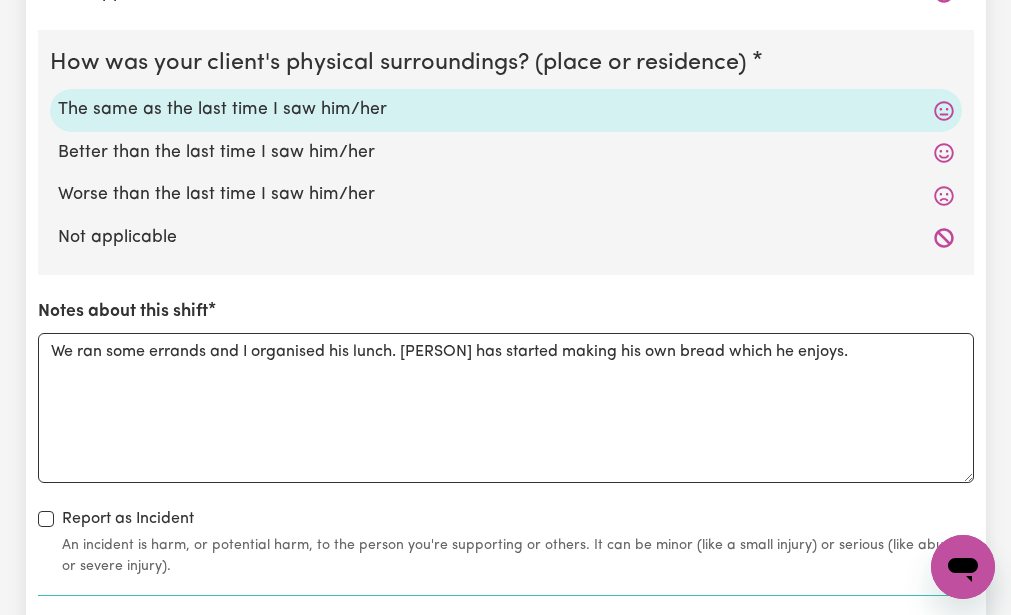 click on "How was your client's mental state? The same as the last time I saw him/her Better than the last time I saw him/her Worse than the last time I saw him/her Not applicable How was your client's physical state? The same as the last time I saw him/her Better than the last time I saw him/her Worse than the last time I saw him/her Not applicable How was your client's physical surroundings? (place or residence) The same as the last time I saw him/her Better than the last time I saw him/her Worse than the last time I saw him/her Not applicable Notes about this shift We ran some errands and I organised his lunch. [PERSON] has started making his own bread which he enjoys. Report as Incident An incident is harm, or potential harm, to the person you're supporting or others. It can be minor (like a small injury) or serious (like abuse or severe injury)." at bounding box center (506, 59) 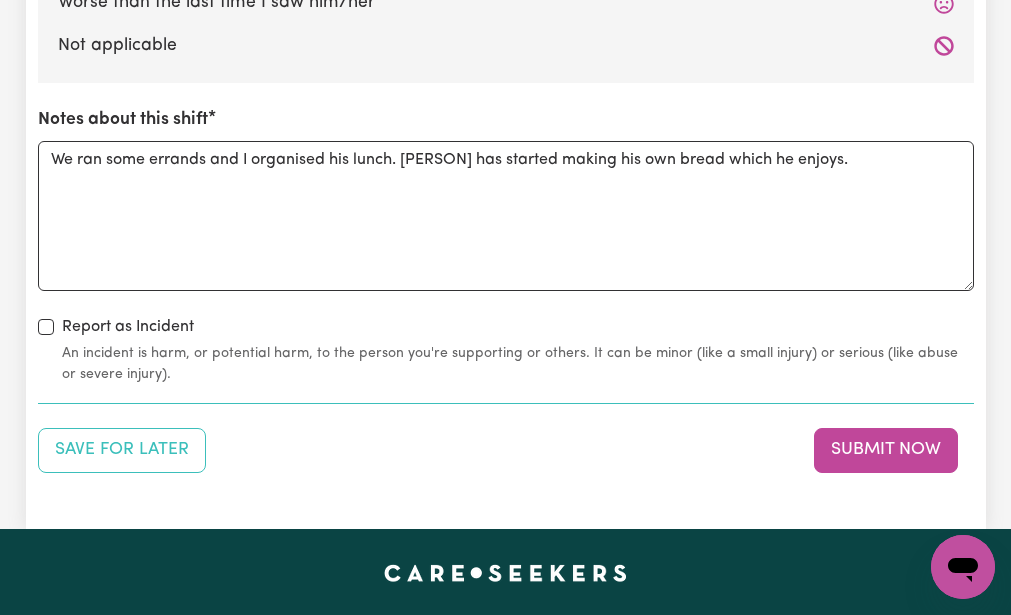 scroll, scrollTop: 2400, scrollLeft: 0, axis: vertical 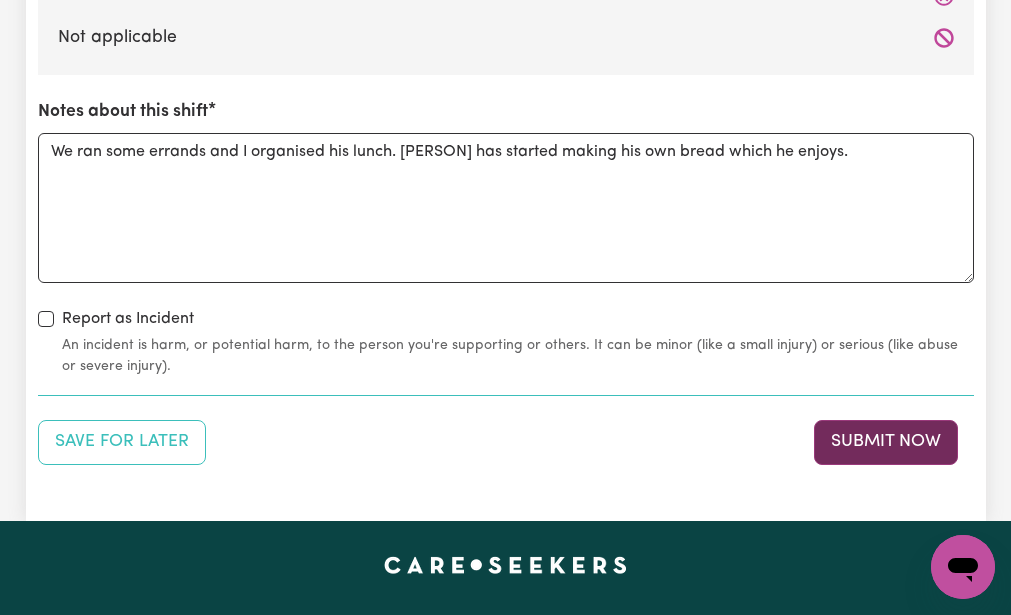 click on "Submit Now" at bounding box center [886, 442] 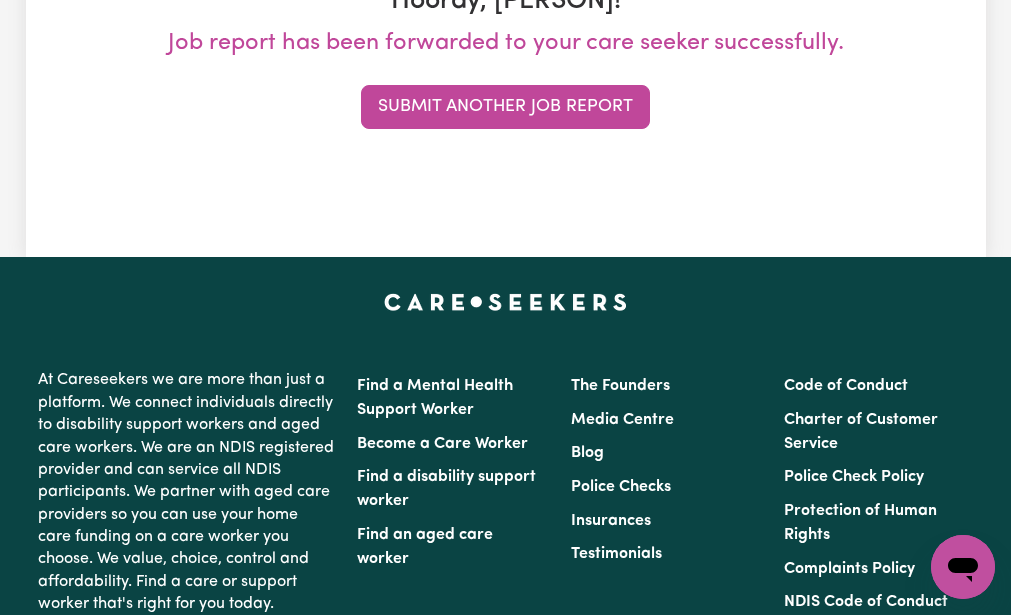 scroll, scrollTop: 0, scrollLeft: 0, axis: both 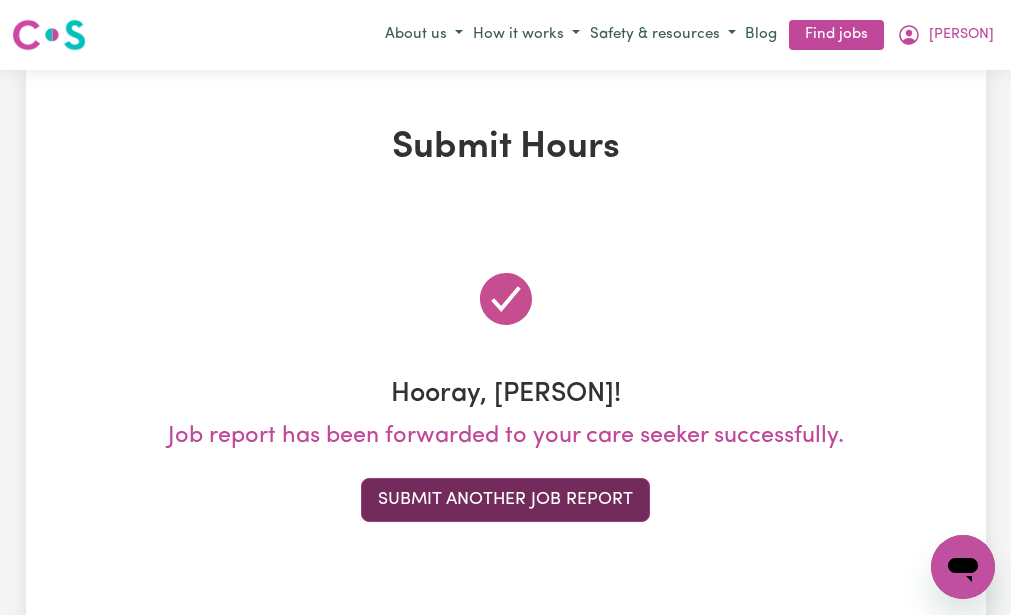 click on "Submit Another Job Report" at bounding box center (505, 500) 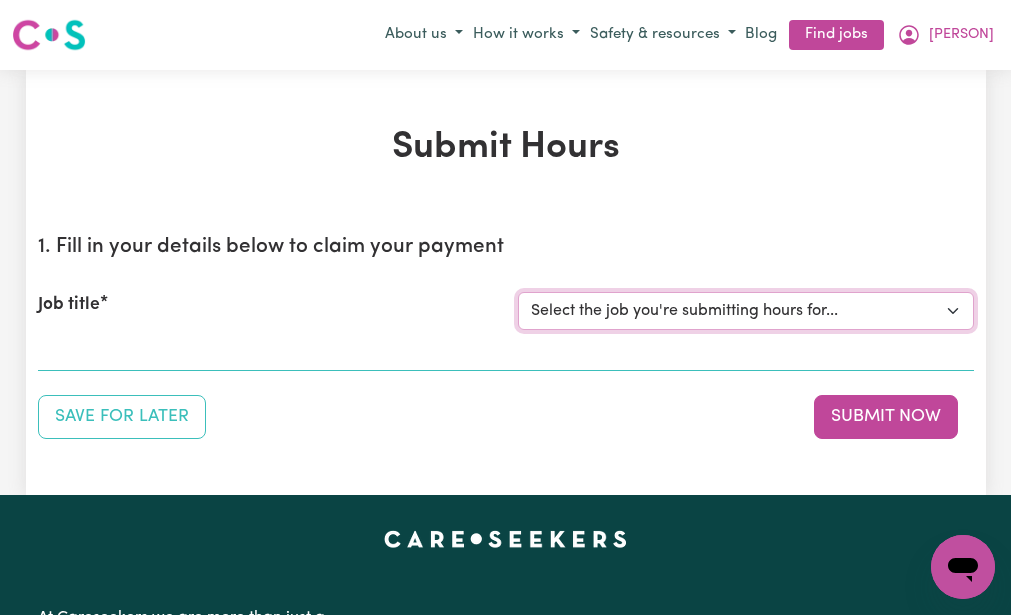 click on "Select the job you're submitting hours for... [[PERSON] (NDIS number: [NUMBER])] Assistance with Decluttering needed in Baulkham Hills" at bounding box center [746, 311] 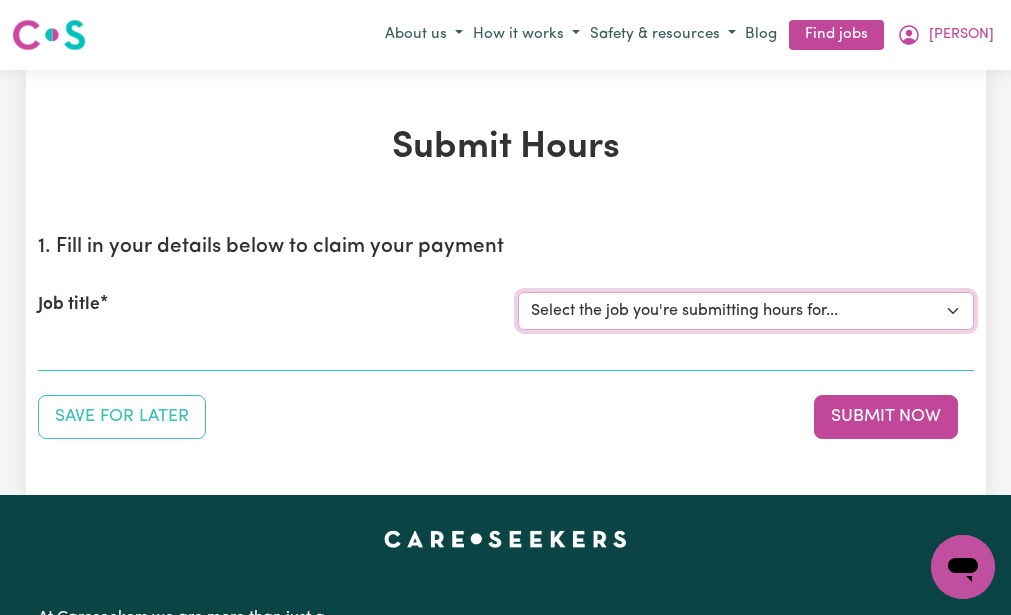 select on "3393" 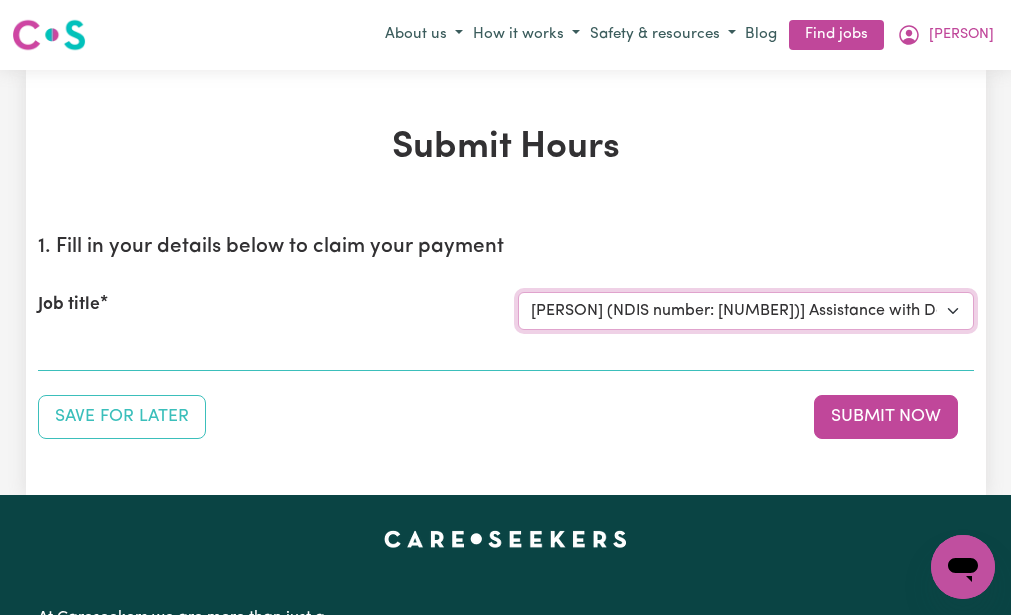 click on "Select the job you're submitting hours for... [[PERSON] (NDIS number: [NUMBER])] Assistance with Decluttering needed in Baulkham Hills" at bounding box center (746, 311) 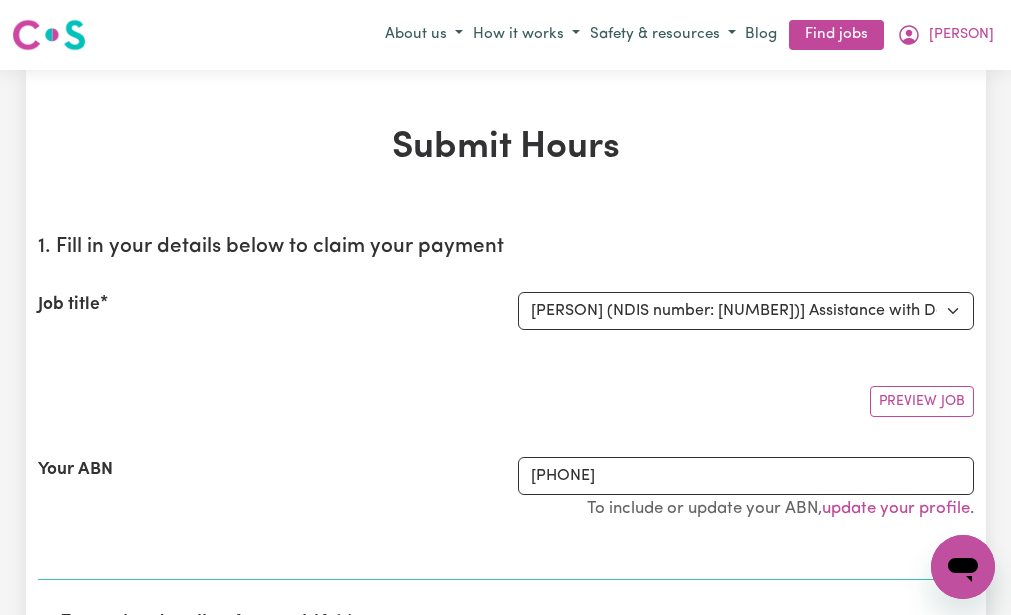 click on "Preview Job" at bounding box center (506, 393) 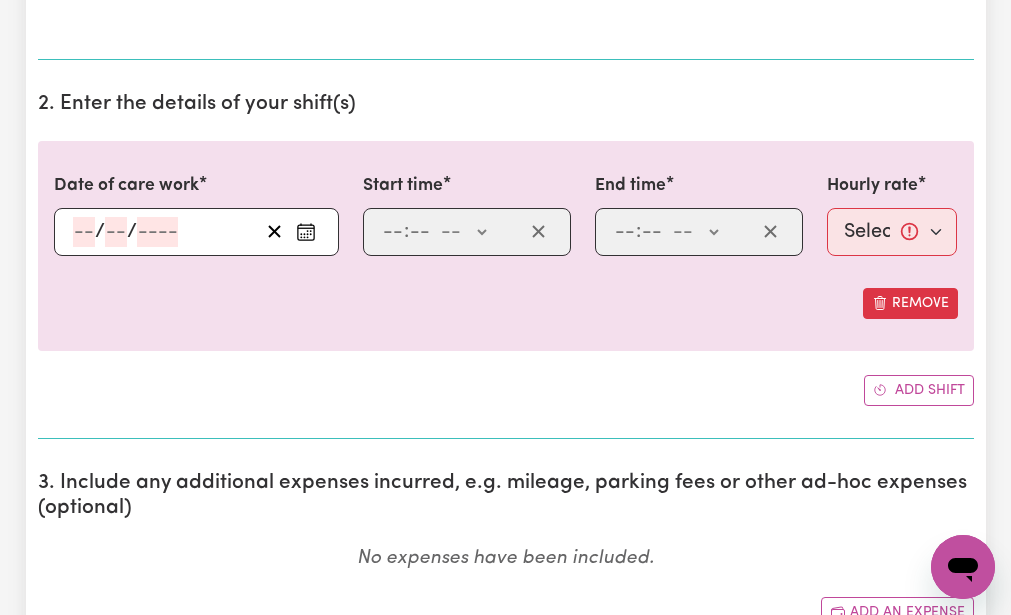 scroll, scrollTop: 560, scrollLeft: 0, axis: vertical 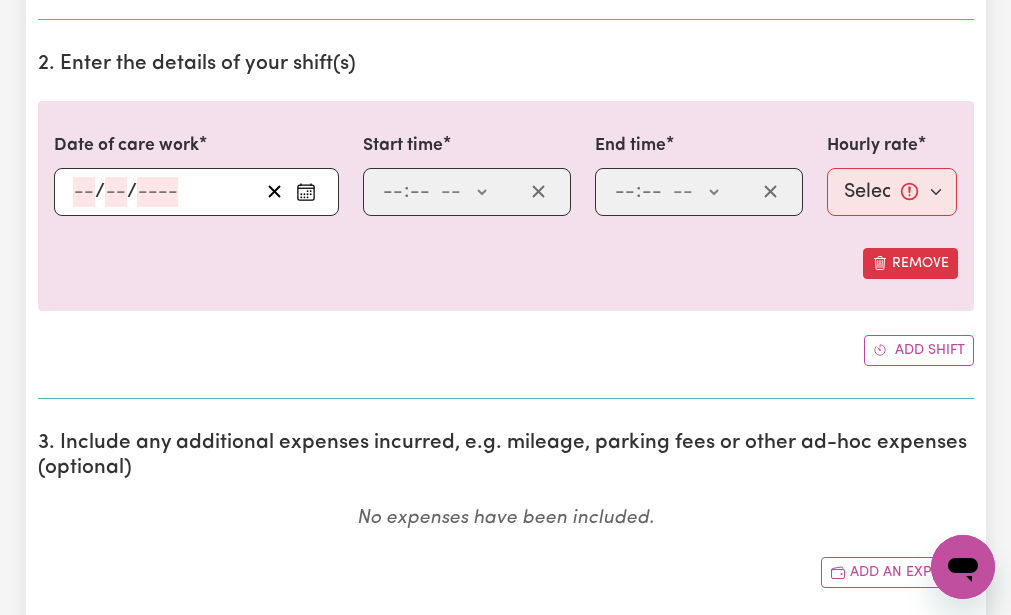 click on "/ /" at bounding box center [196, 192] 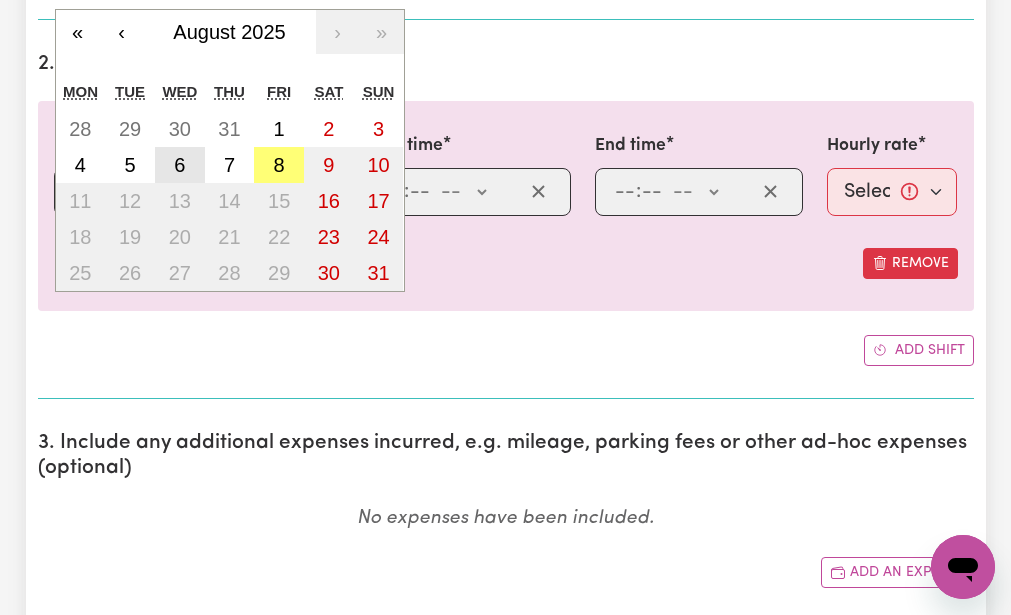 click on "6" at bounding box center [179, 165] 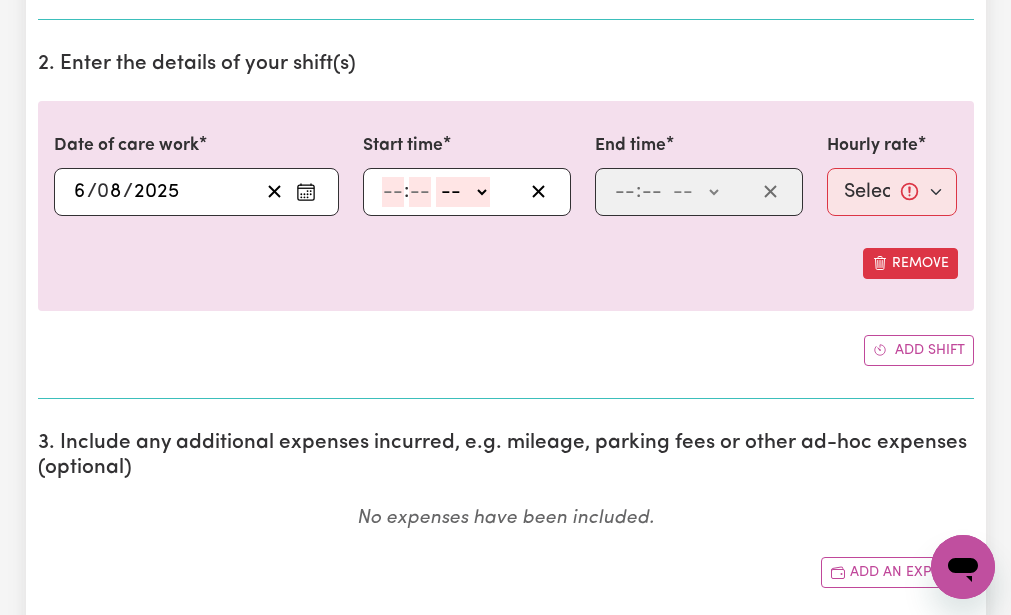 click 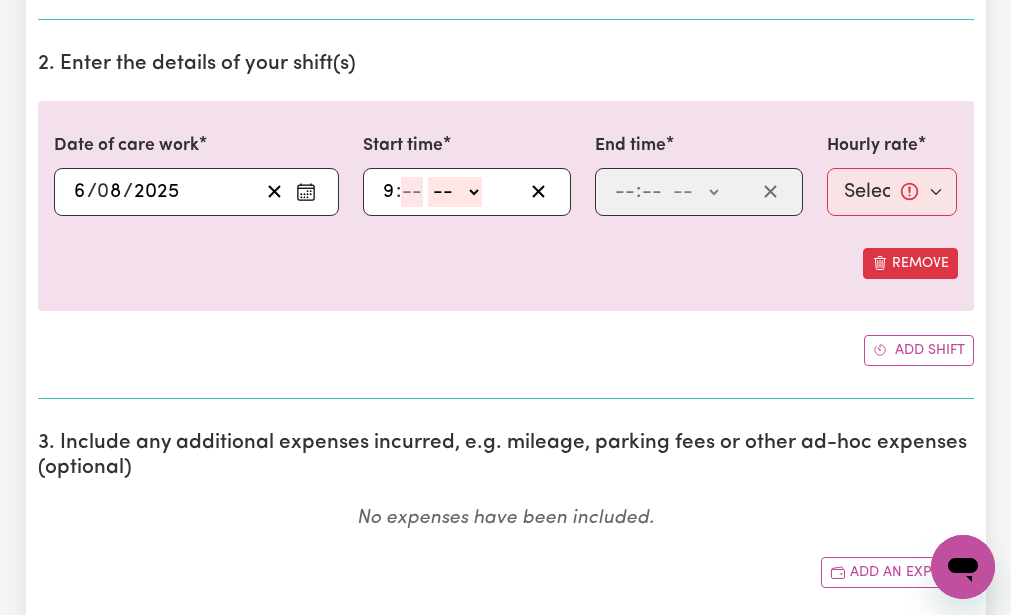 type on "9" 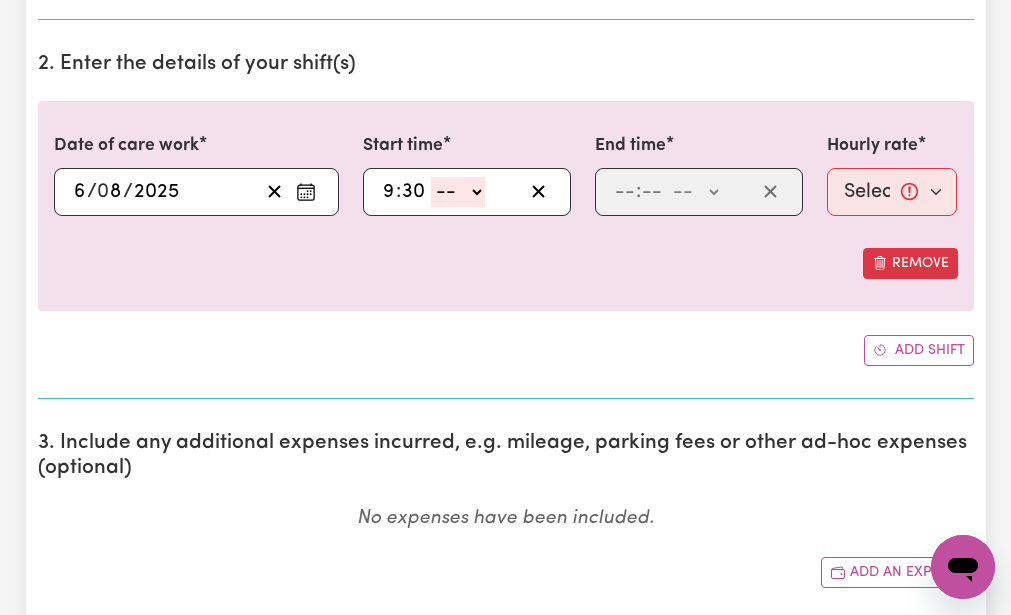 type on "30" 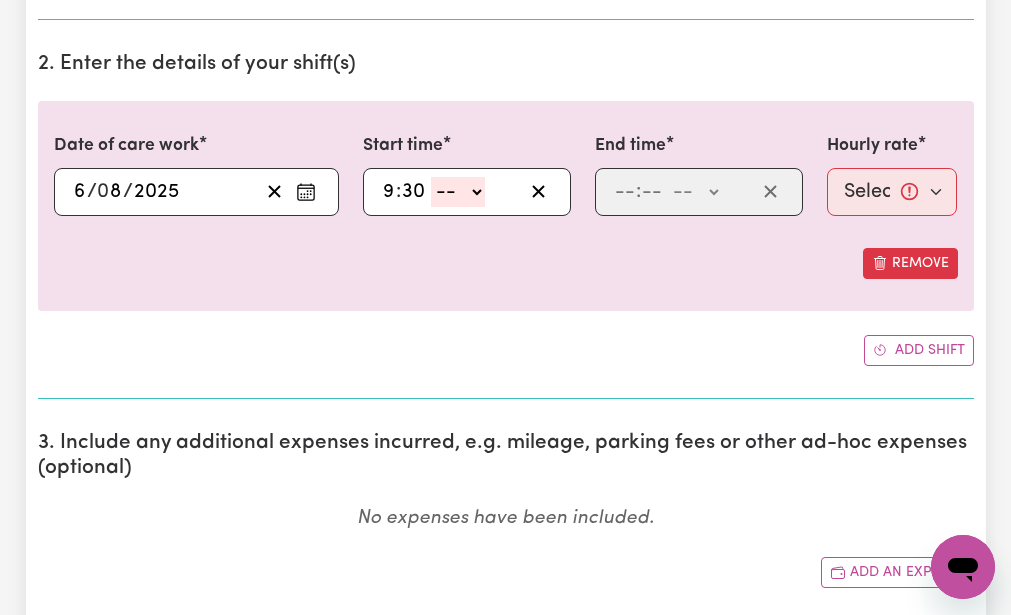 select on "am" 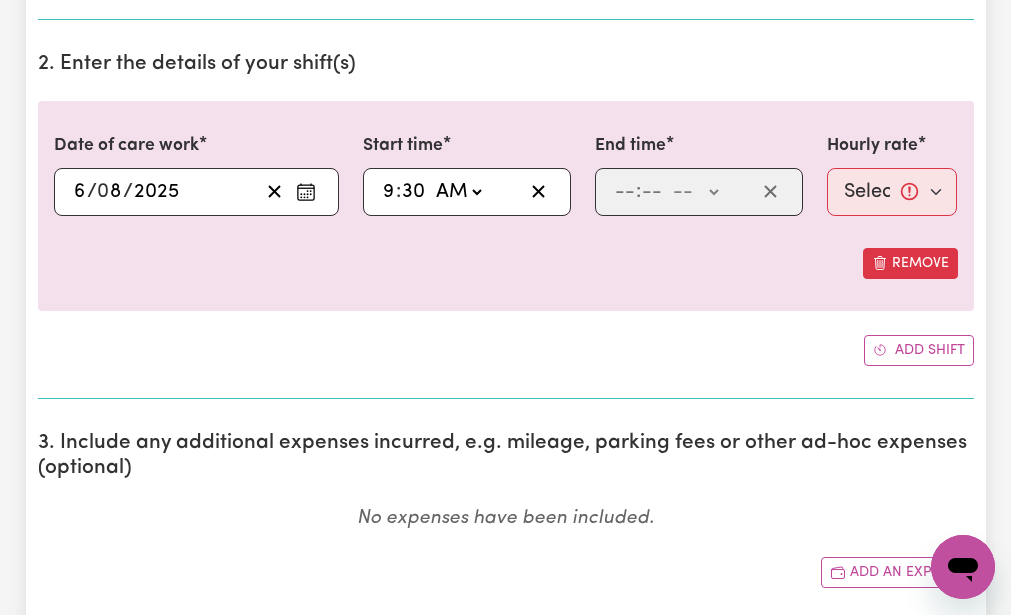 click on "-- AM PM" 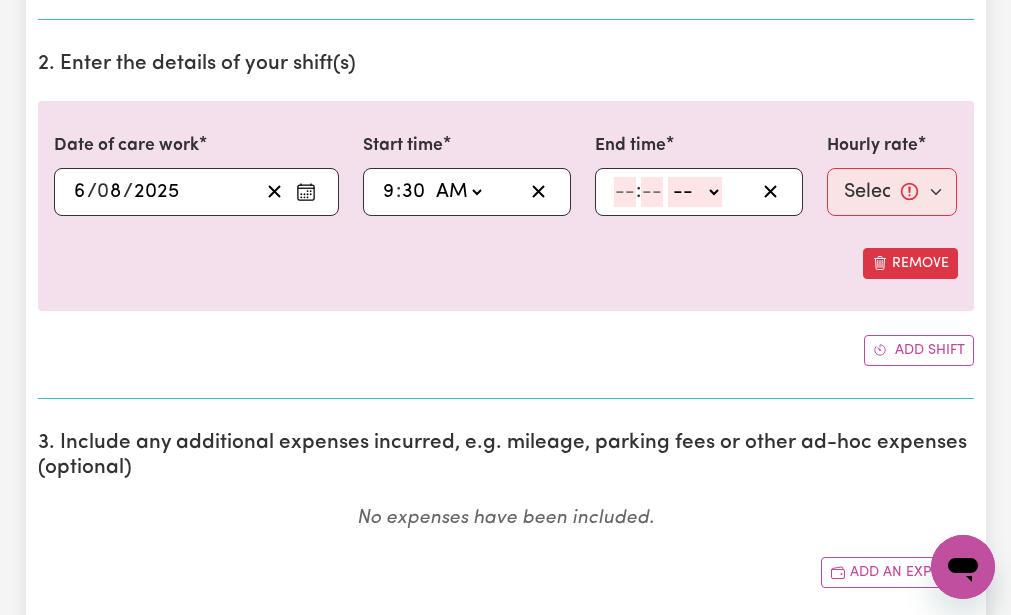 click 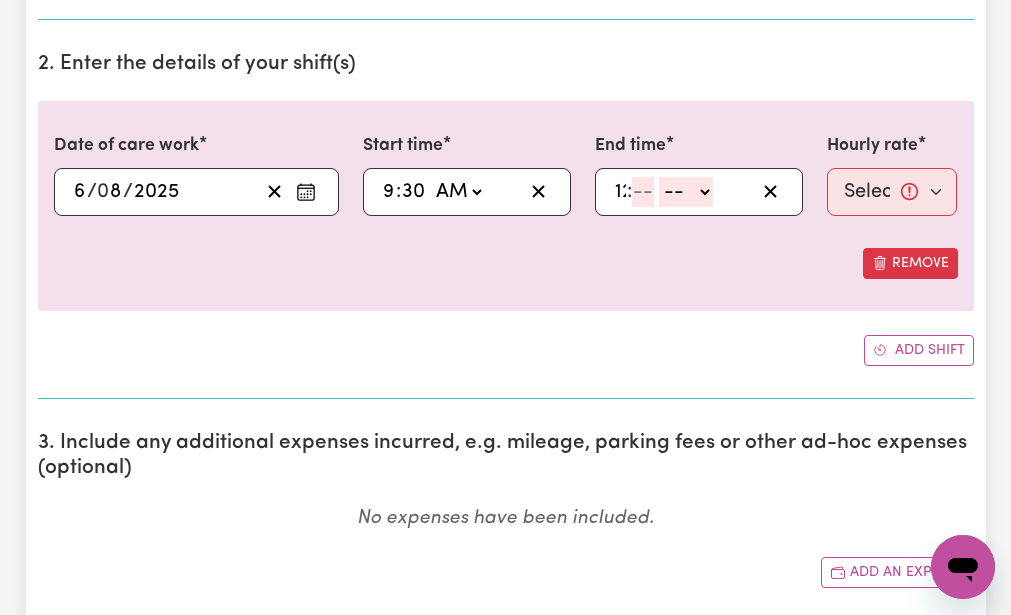 type on "12" 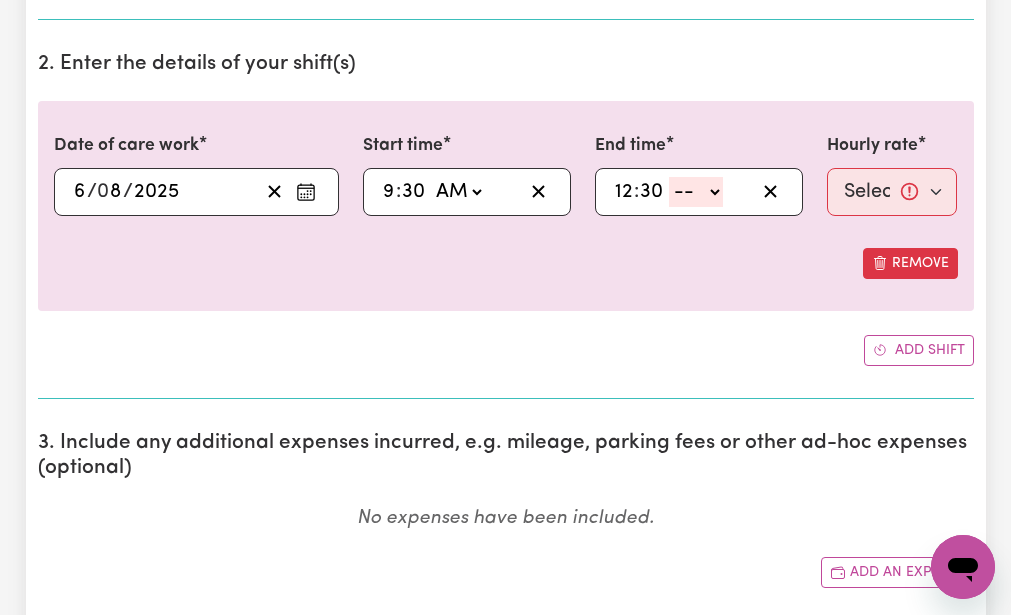 type on "30" 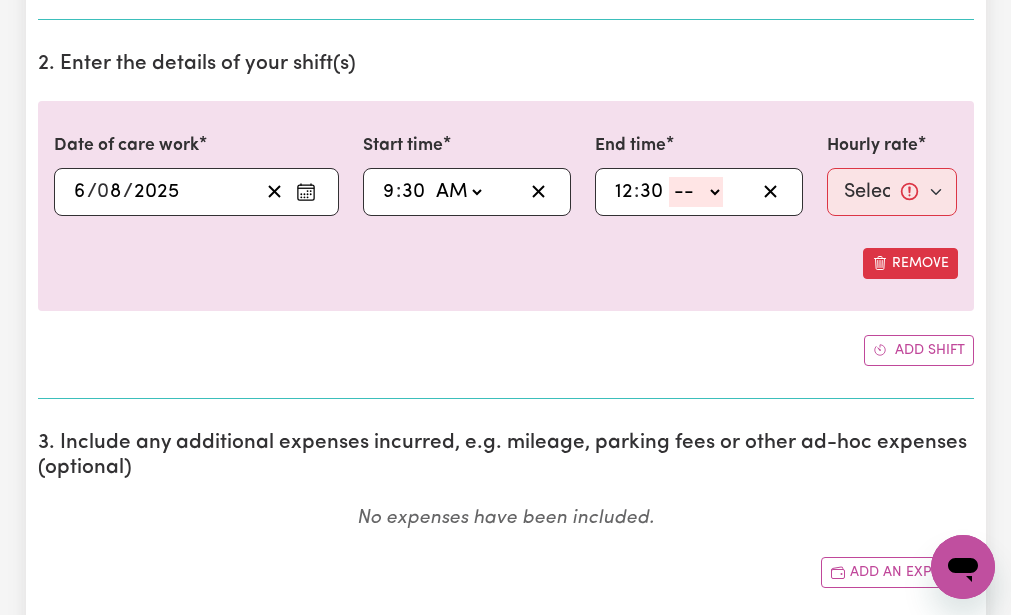 select on "pm" 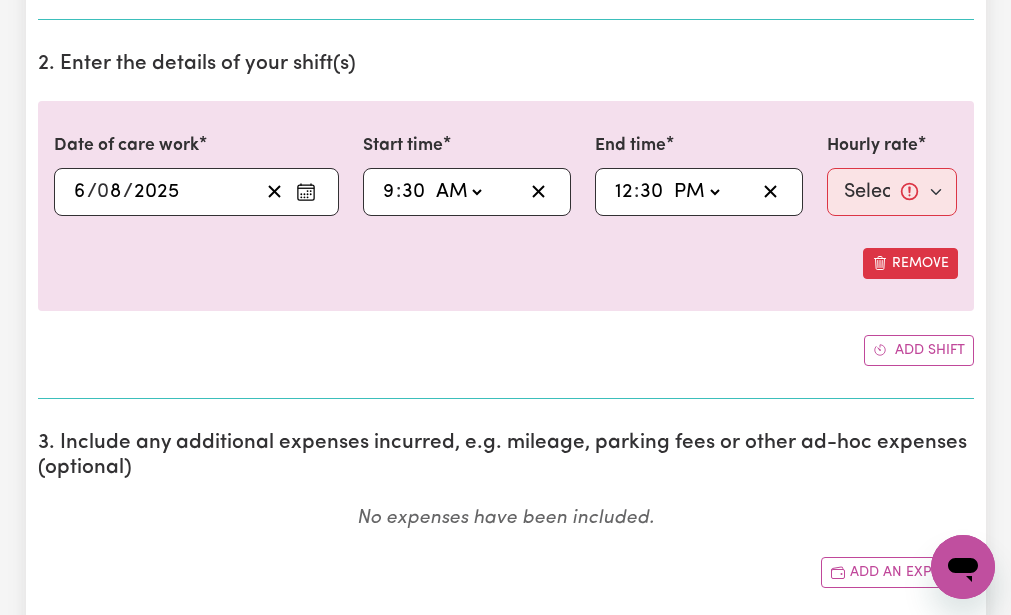 click on "-- AM PM" 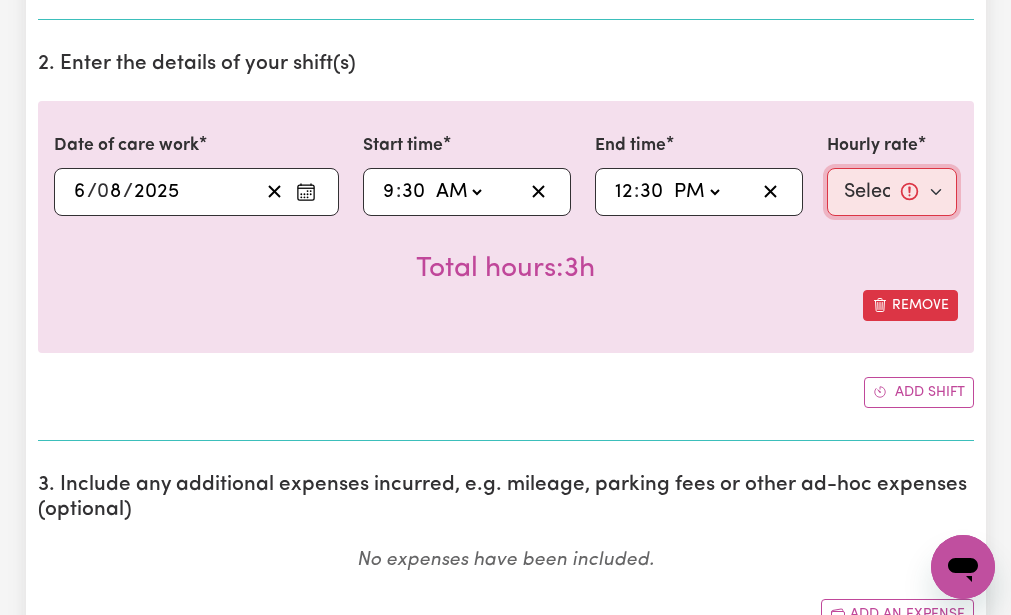 click on "Select rate... $51.98 (Weekday)" at bounding box center (892, 192) 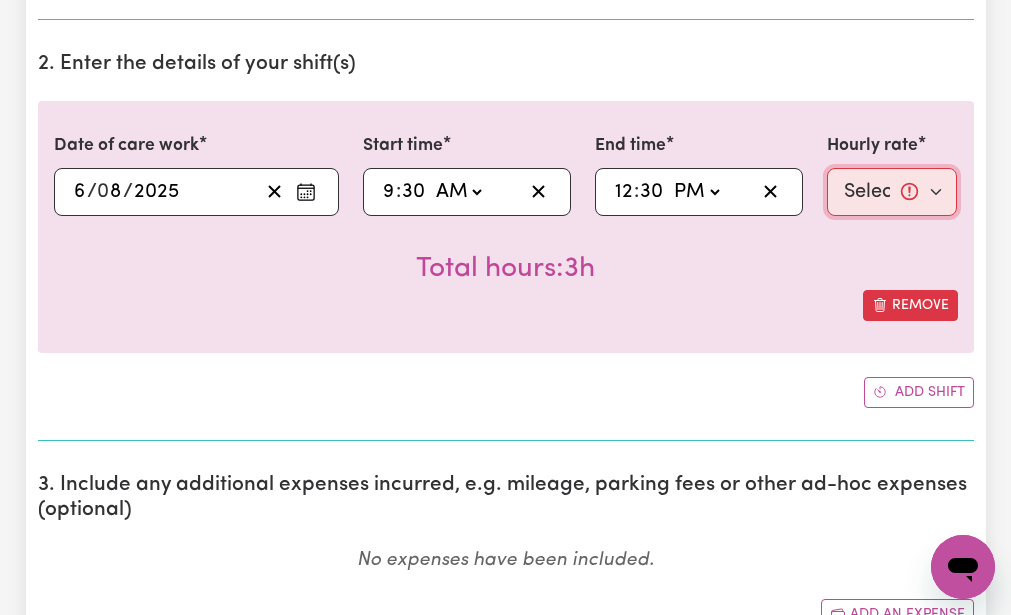 select on "51.98-Weekday" 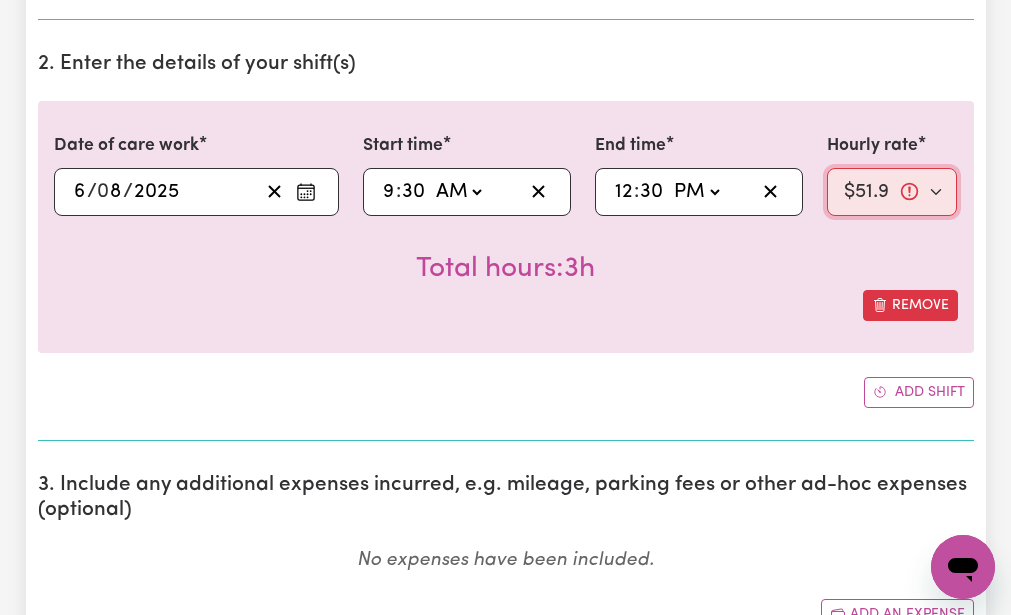 click on "Select rate... $51.98 (Weekday)" at bounding box center (892, 192) 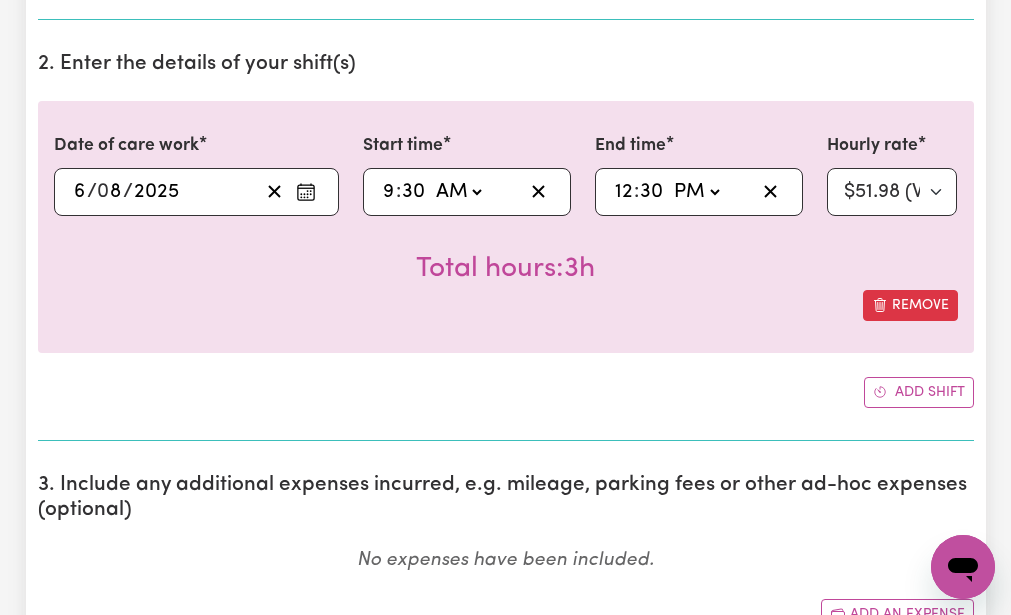 click on "Date of care work [DATE] 6 / 0 8 / 2025 « ‹ August 2025 › » Mon Tue Wed Thu Fri Sat Sun 28 29 30 31 1 2 3 4 5 6 7 8 9 10 11 12 13 14 15 16 17 18 19 20 21 22 23 24 25 26 27 28 29 30 31 Start time 09:30 9 : 30   AM PM End time 12:30 12 : 30   AM PM Hourly rate Select rate... $51.98 (Weekday) Total hours:  3h  Remove Add shift" at bounding box center [506, 254] 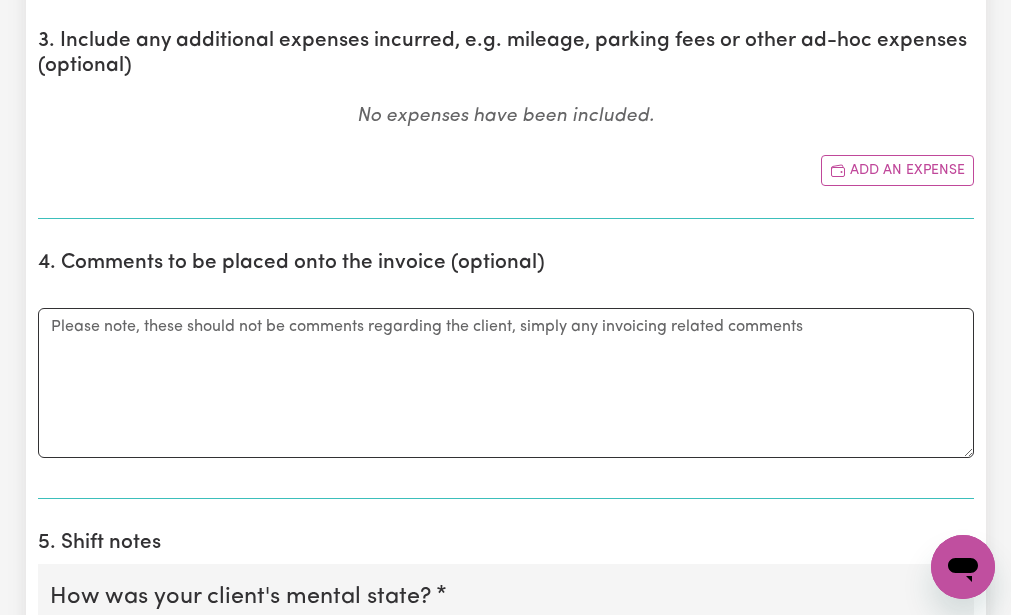 scroll, scrollTop: 1040, scrollLeft: 0, axis: vertical 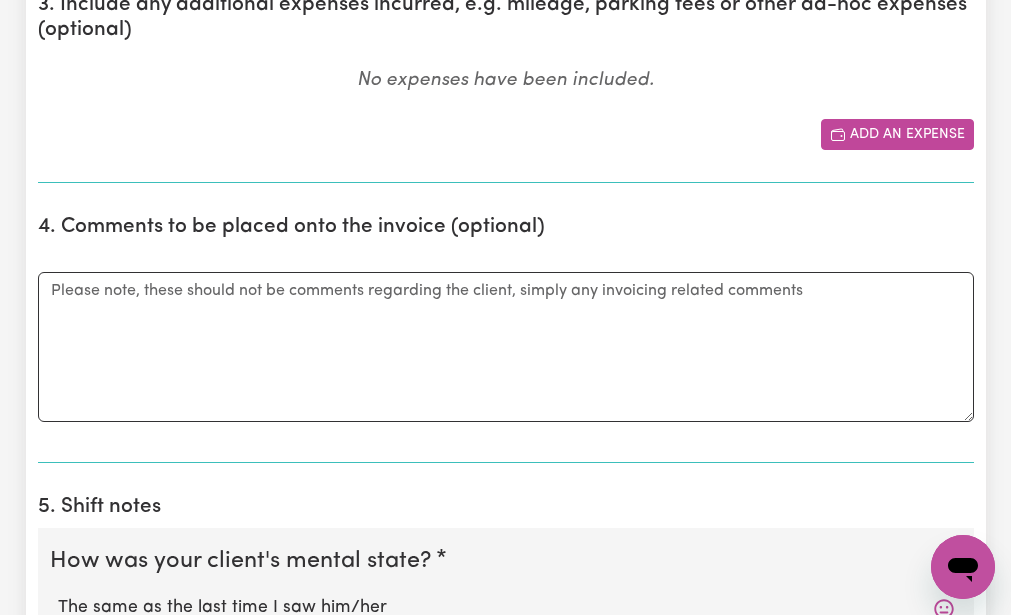 click on "Add an expense" at bounding box center [897, 134] 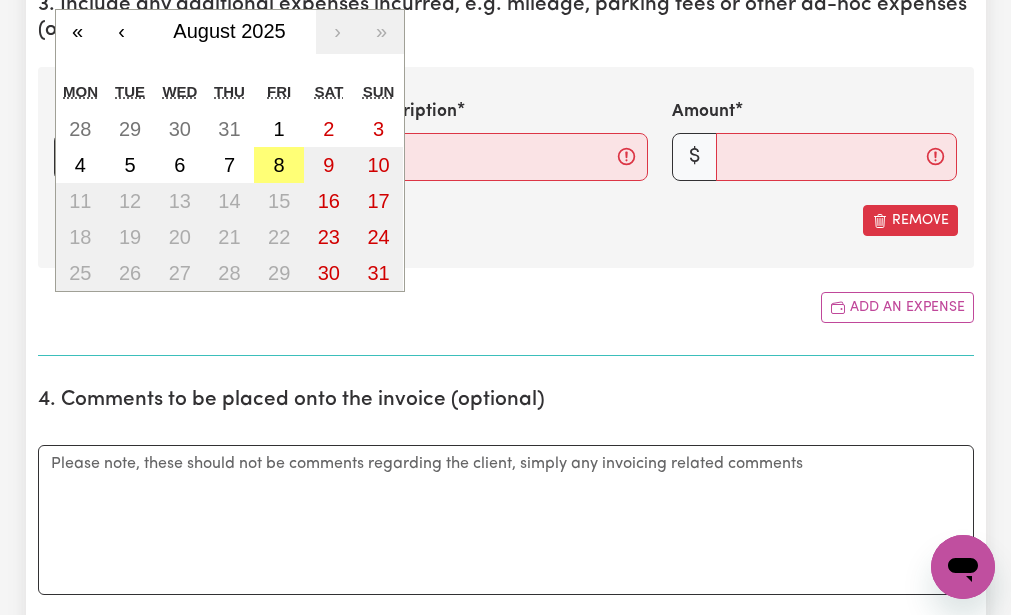 click on "/ / « ‹ August 2025 › » Mon Tue Wed Thu Fri Sat Sun 28 29 30 31 1 2 3 4 5 6 7 8 9 10 11 12 13 14 15 16 17 18 19 20 21 22 23 24 25 26 27 28 29 30 31" at bounding box center [196, 157] 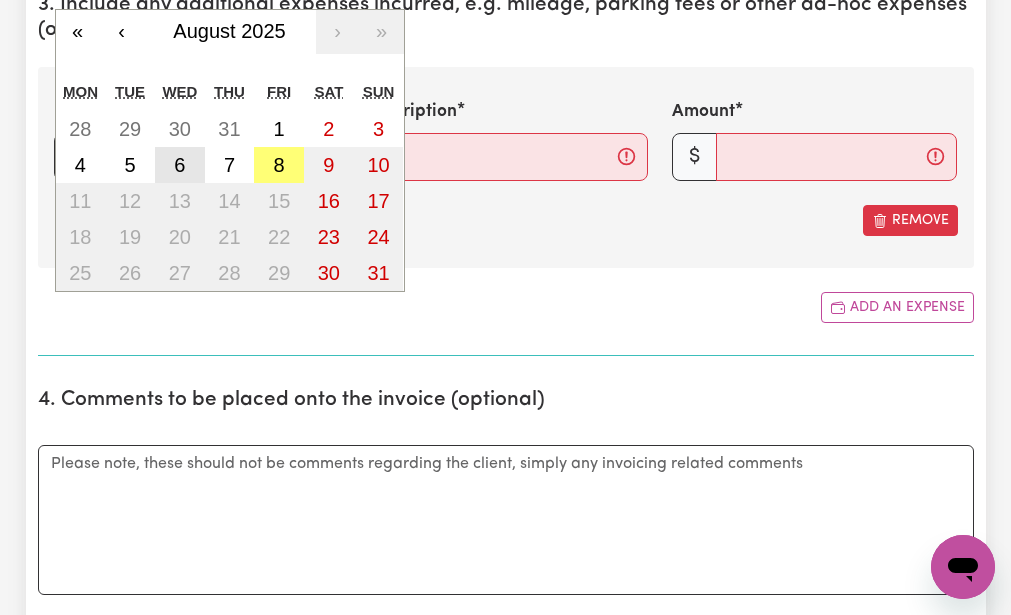 click on "6" at bounding box center [180, 165] 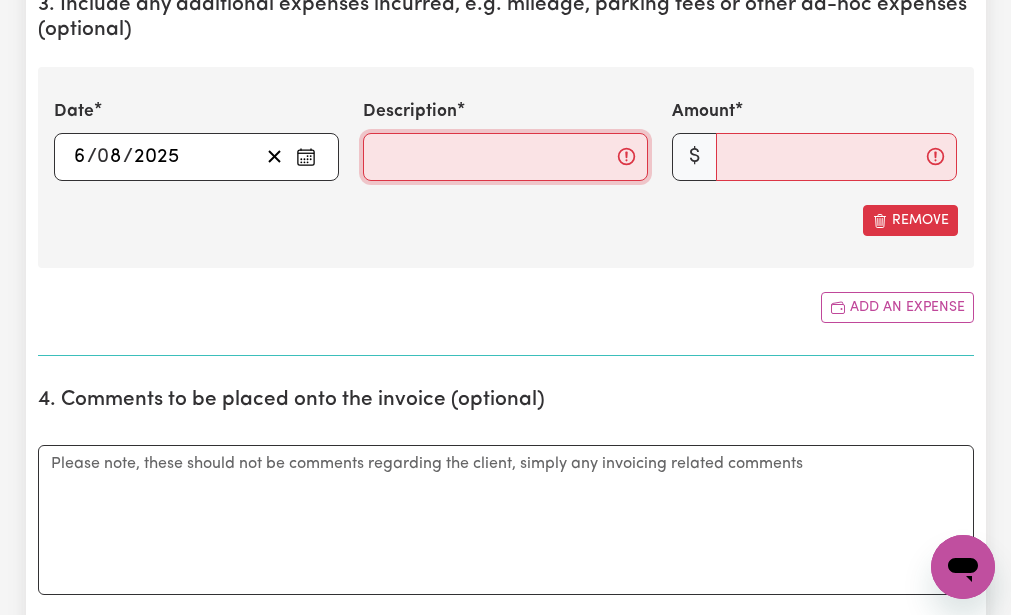 click on "Description" at bounding box center [505, 157] 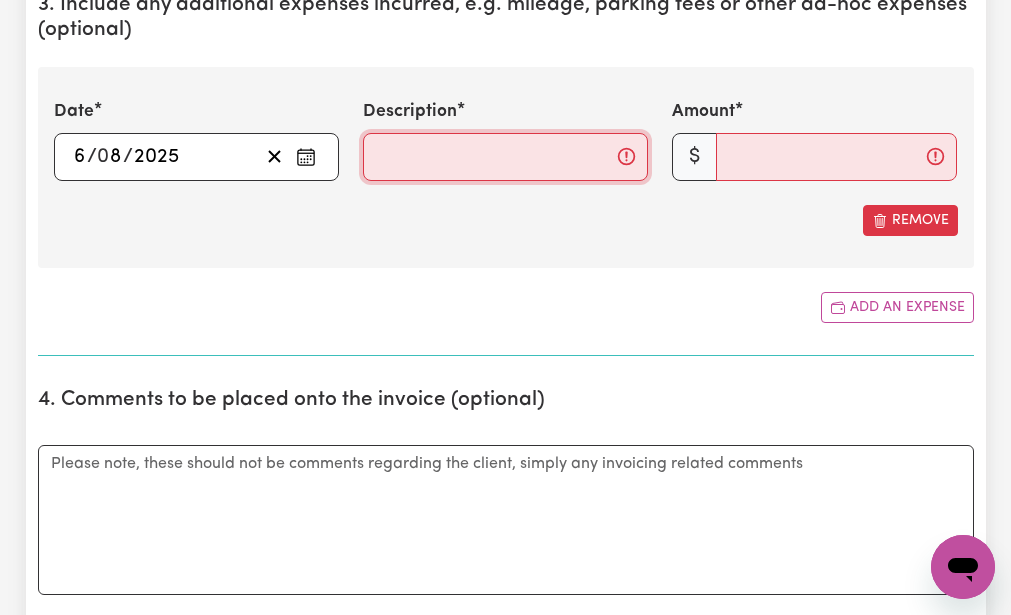 type on "mileage 17km" 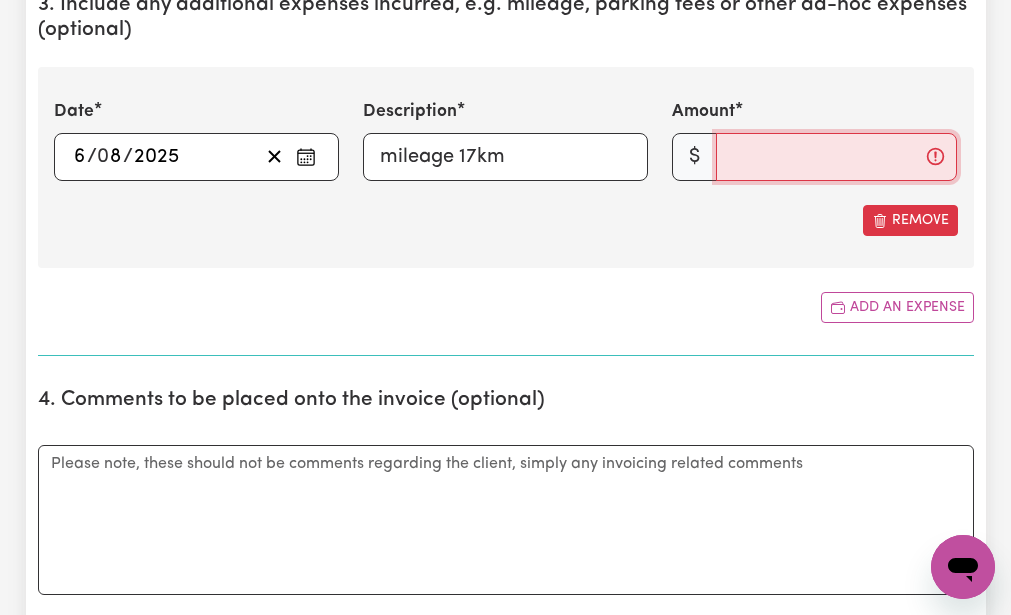 click on "Amount" at bounding box center [836, 157] 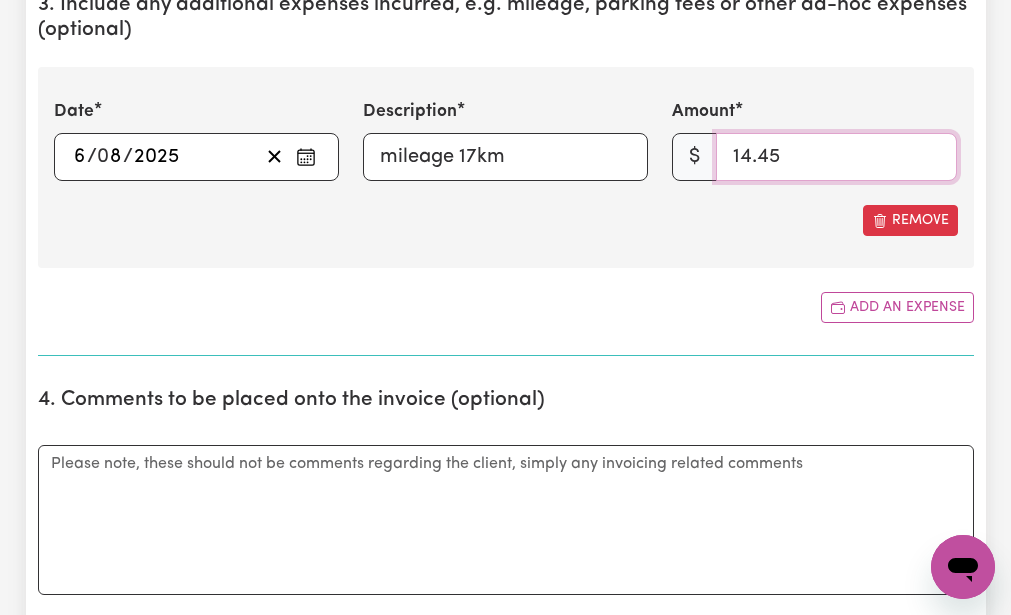 type on "14.45" 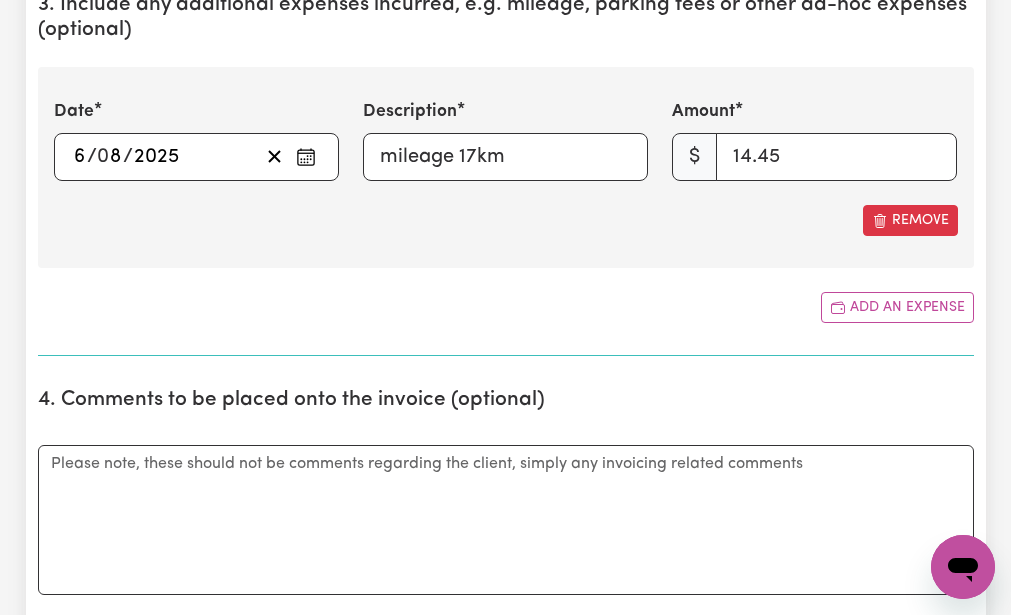click on "3. Include any additional expenses incurred, e.g. mileage, parking fees or other ad-hoc expenses (optional) Date [DATE] 6 / 0 8 / 2025 « ‹ August 2025 › » Mon Tue Wed Thu Fri Sat Sun 28 29 30 31 1 2 3 4 5 6 7 8 9 10 11 12 13 14 15 16 17 18 19 20 21 22 23 24 25 26 27 28 29 30 31 Description mileage 17km Amount $ 14.45 Remove Add an expense" at bounding box center (506, 166) 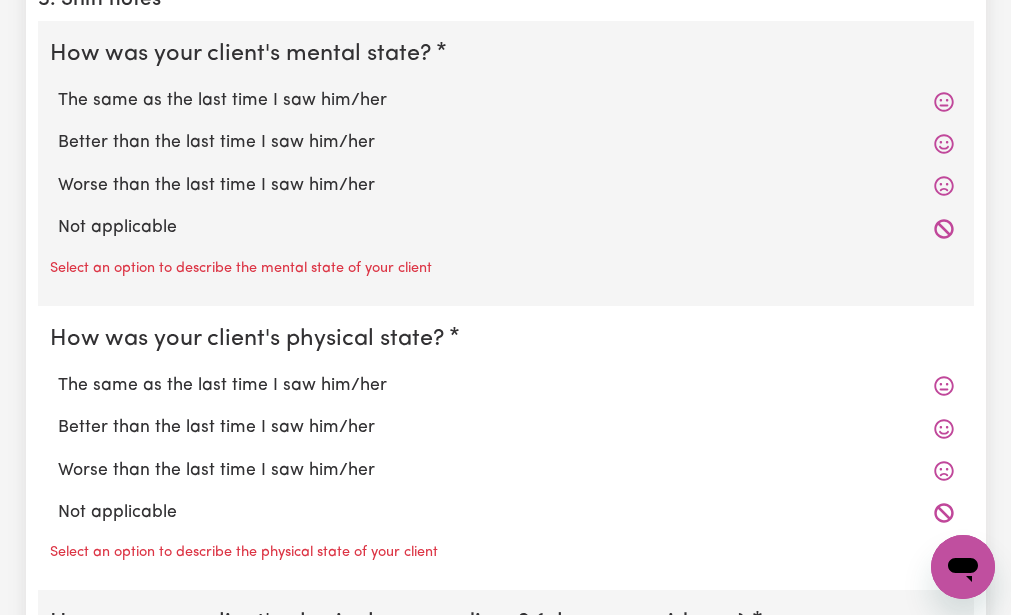 scroll, scrollTop: 1760, scrollLeft: 0, axis: vertical 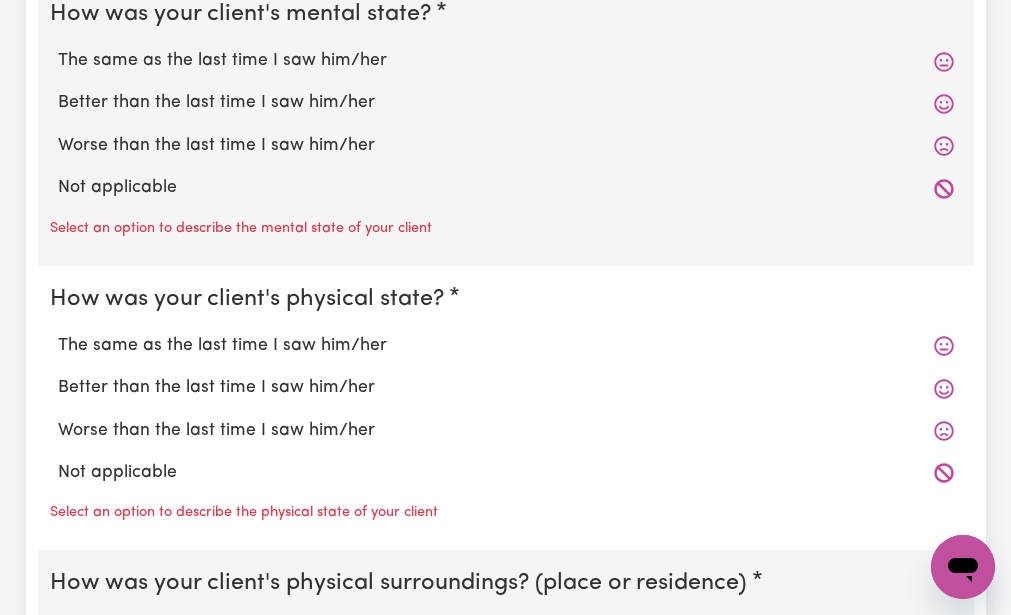 click on "The same as the last time I saw him/her" at bounding box center (506, 61) 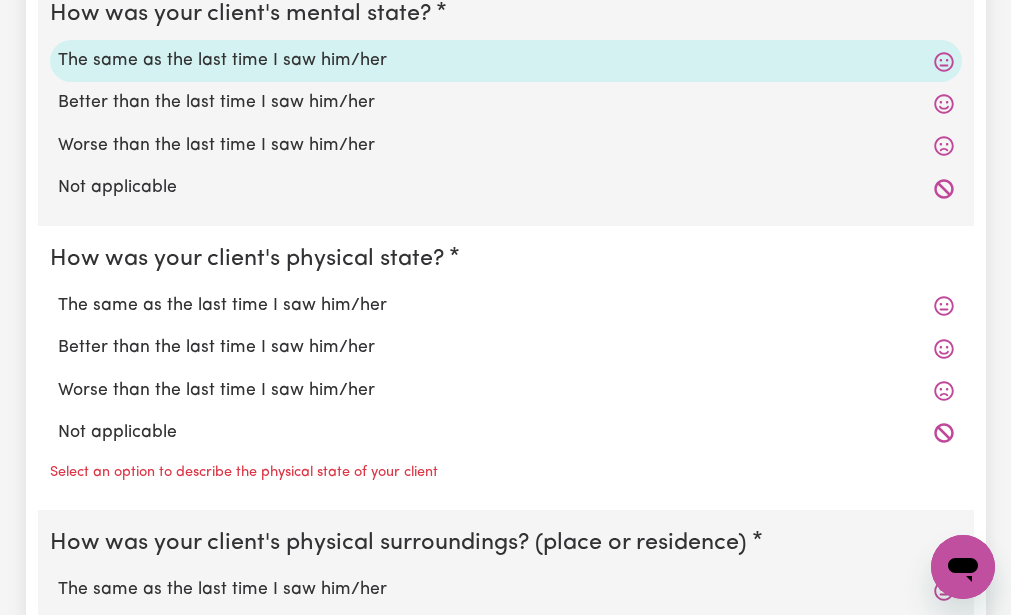 click on "How was your client's physical state? The same as the last time I saw him/her Better than the last time I saw him/her Worse than the last time I saw him/her Not applicable Select an option to describe the physical state of your client" at bounding box center [506, 368] 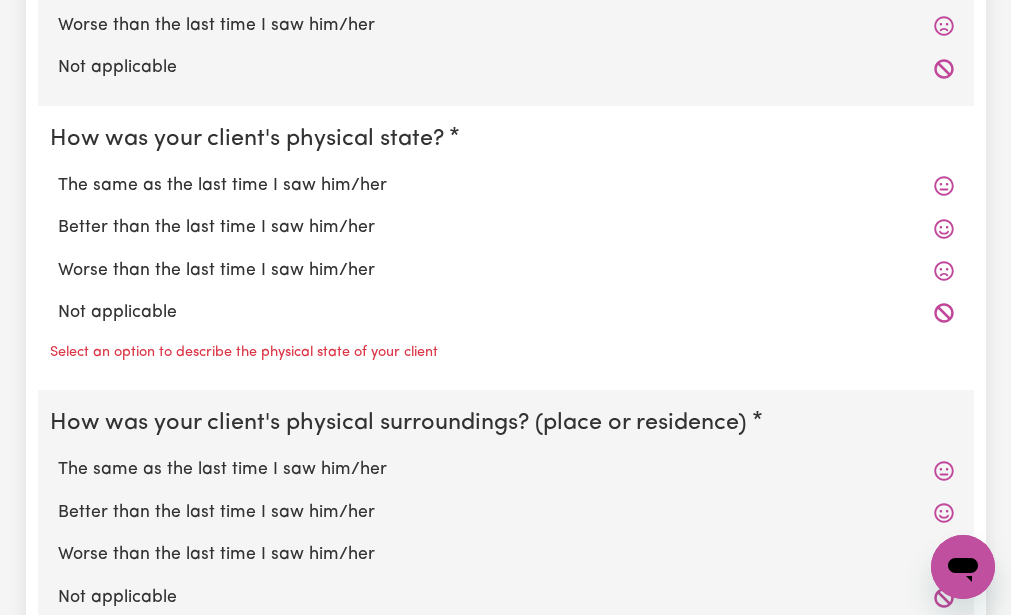 scroll, scrollTop: 1920, scrollLeft: 0, axis: vertical 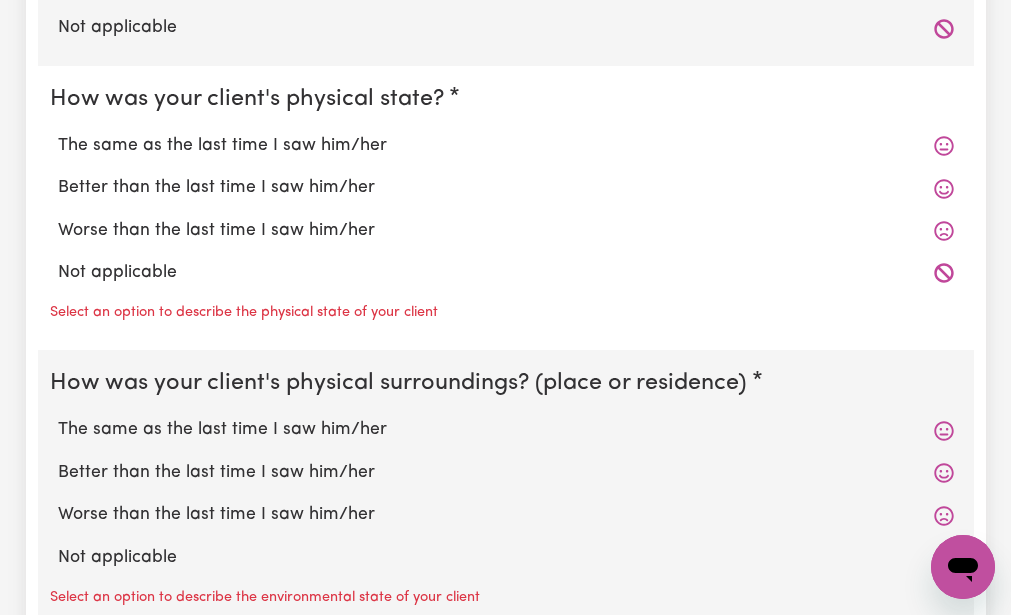 click on "The same as the last time I saw him/her" at bounding box center (506, 146) 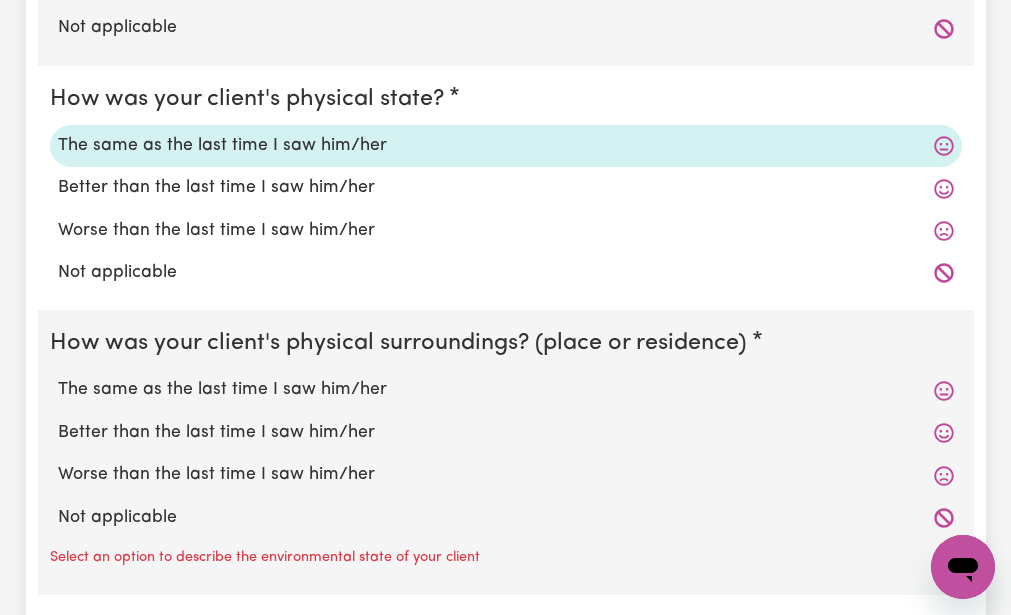 click on "How was your client's physical state? The same as the last time I saw him/her Better than the last time I saw him/her Worse than the last time I saw him/her Not applicable" at bounding box center (506, 188) 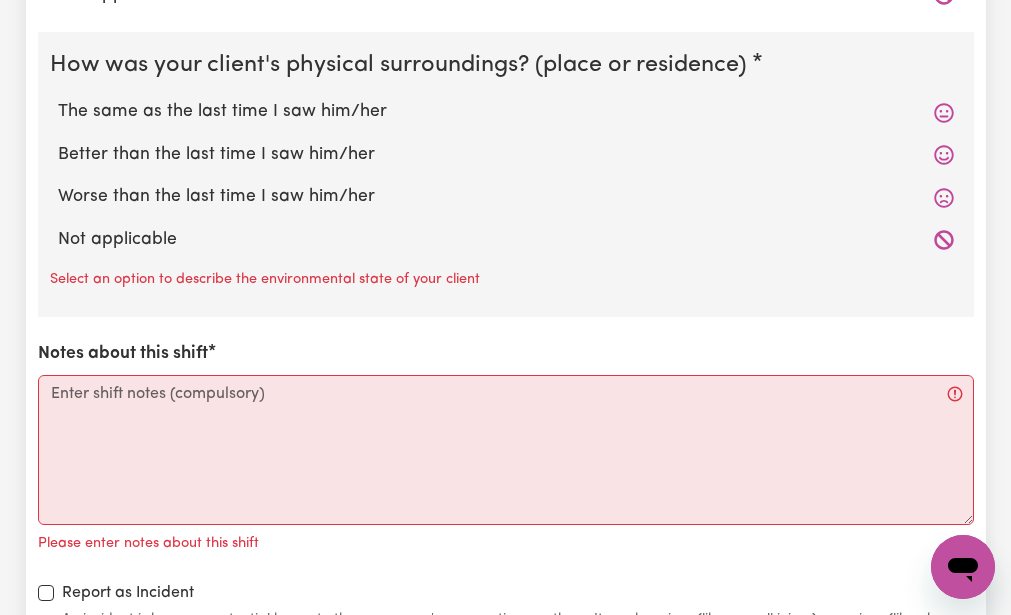 scroll, scrollTop: 2200, scrollLeft: 0, axis: vertical 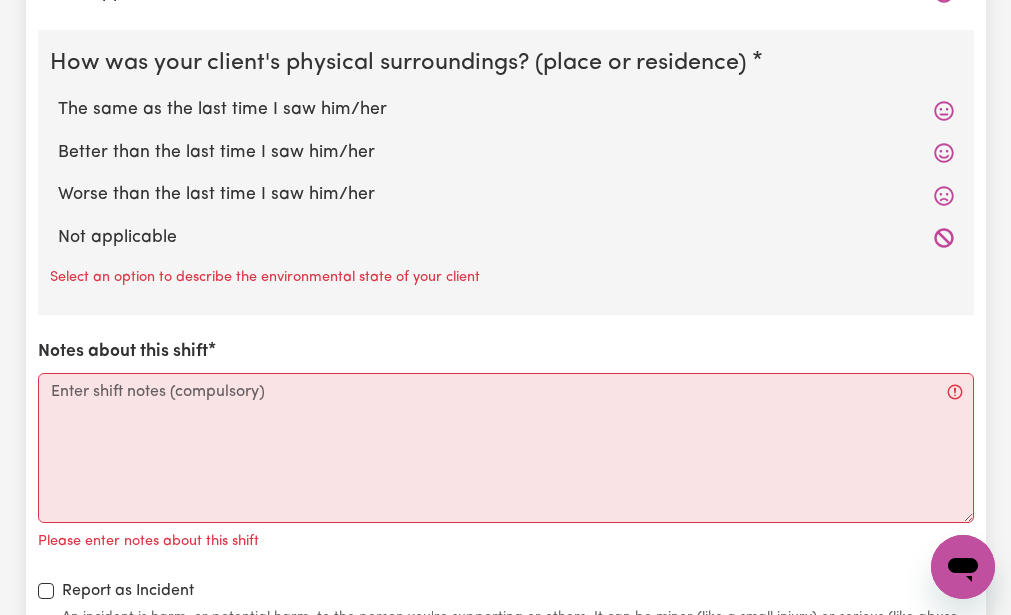 click on "The same as the last time I saw him/her" at bounding box center [506, 110] 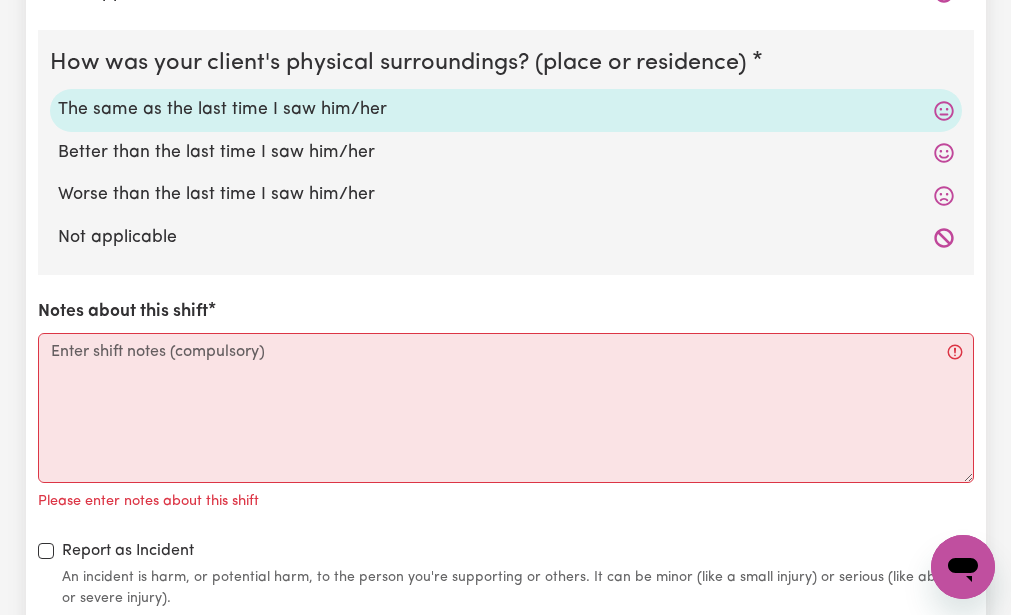 click on "How was your client's mental state? The same as the last time I saw him/her Better than the last time I saw him/her Worse than the last time I saw him/her Not applicable How was your client's physical state? The same as the last time I saw him/her Better than the last time I saw him/her Worse than the last time I saw him/her Not applicable How was your client's physical surroundings? (place or residence) The same as the last time I saw him/her Better than the last time I saw him/her Worse than the last time I saw him/her Not applicable Notes about this shift Please enter notes about this shift Report as Incident An incident is harm, or potential harm, to the person you're supporting or others. It can be minor (like a small injury) or serious (like abuse or severe injury)." at bounding box center [506, 75] 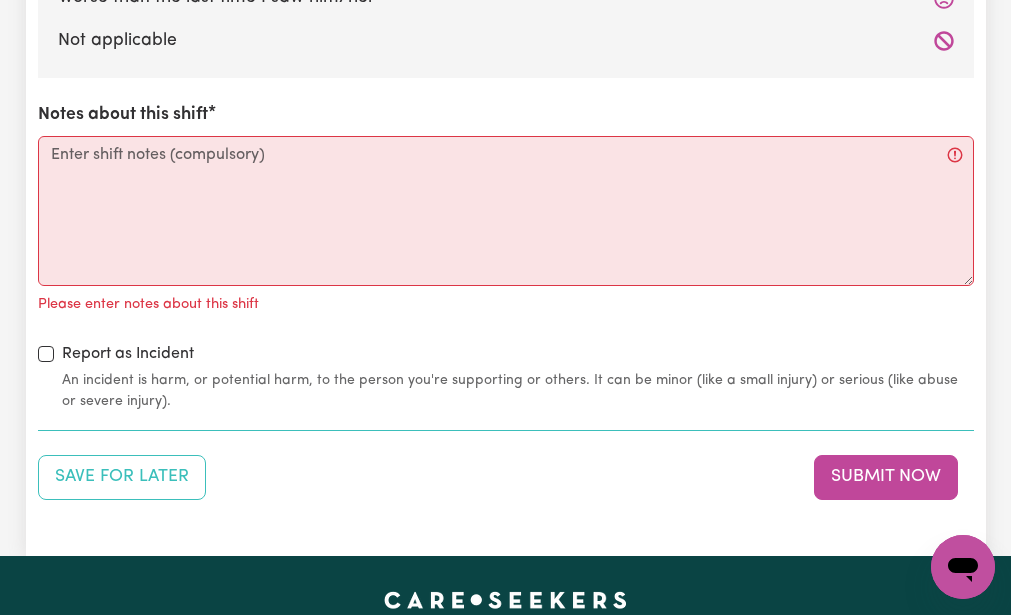 scroll, scrollTop: 2400, scrollLeft: 0, axis: vertical 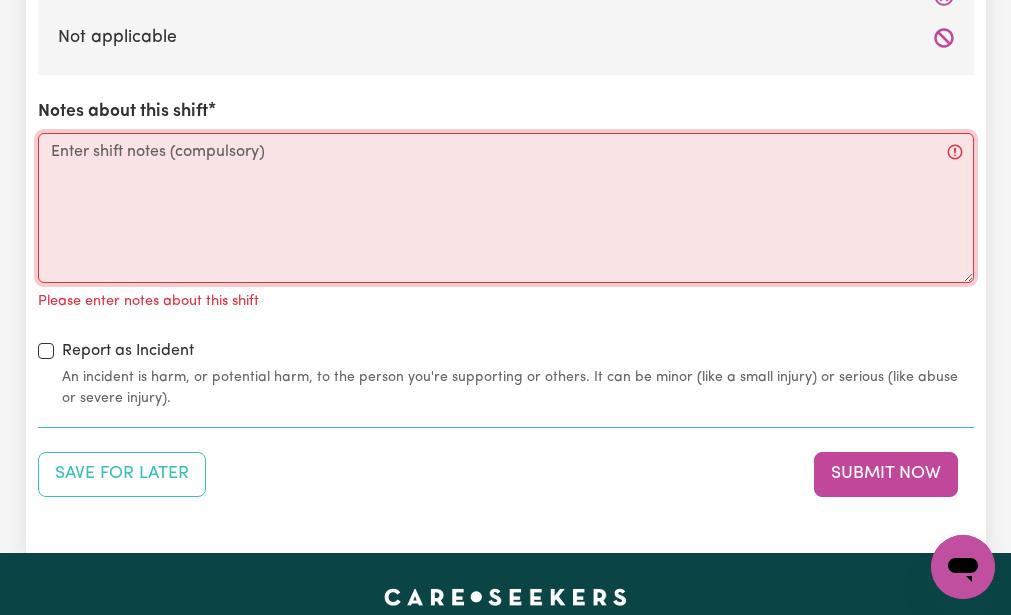 click on "Notes about this shift" at bounding box center (506, 208) 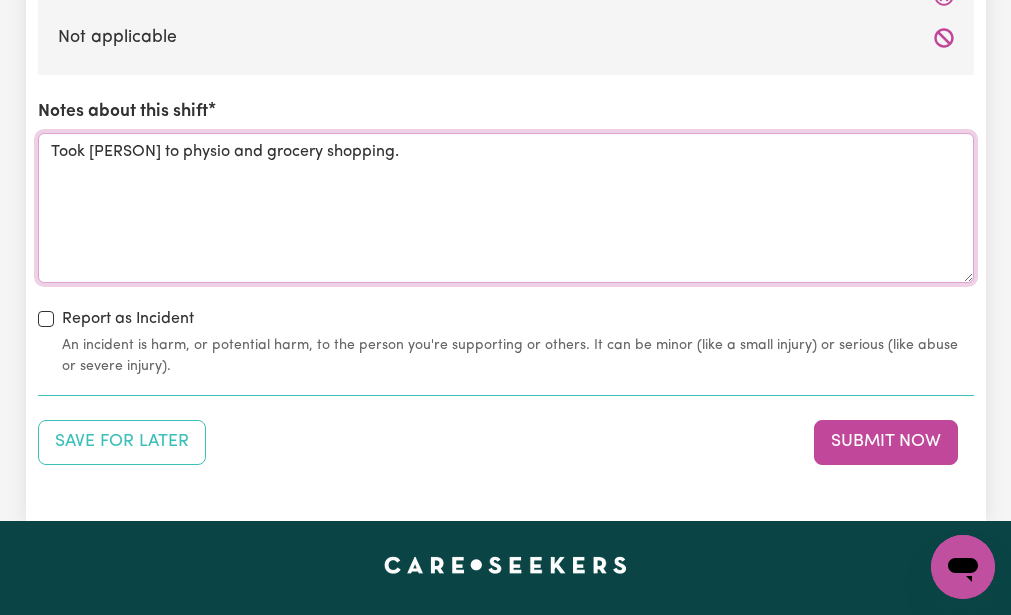 type on "Took [PERSON] to physio and grocery shopping." 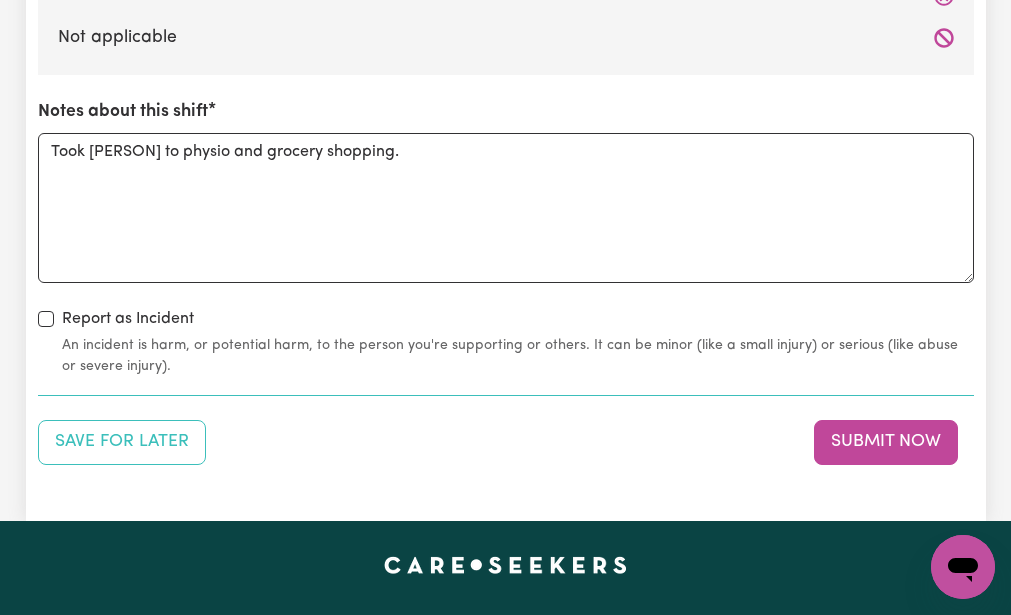 click on "How was your client's mental state? The same as the last time I saw him/her Better than the last time I saw him/her Worse than the last time I saw him/her Not applicable How was your client's physical state? The same as the last time I saw him/her Better than the last time I saw him/her Worse than the last time I saw him/her Not applicable How was your client's physical surroundings? (place or residence) The same as the last time I saw him/her Better than the last time I saw him/her Worse than the last time I saw him/her Not applicable Notes about this shift Took [PERSON] to physio and grocery shopping. Report as Incident An incident is harm, or potential harm, to the person you're supporting or others. It can be minor (like a small injury) or serious (like abuse or severe injury)." at bounding box center [506, -141] 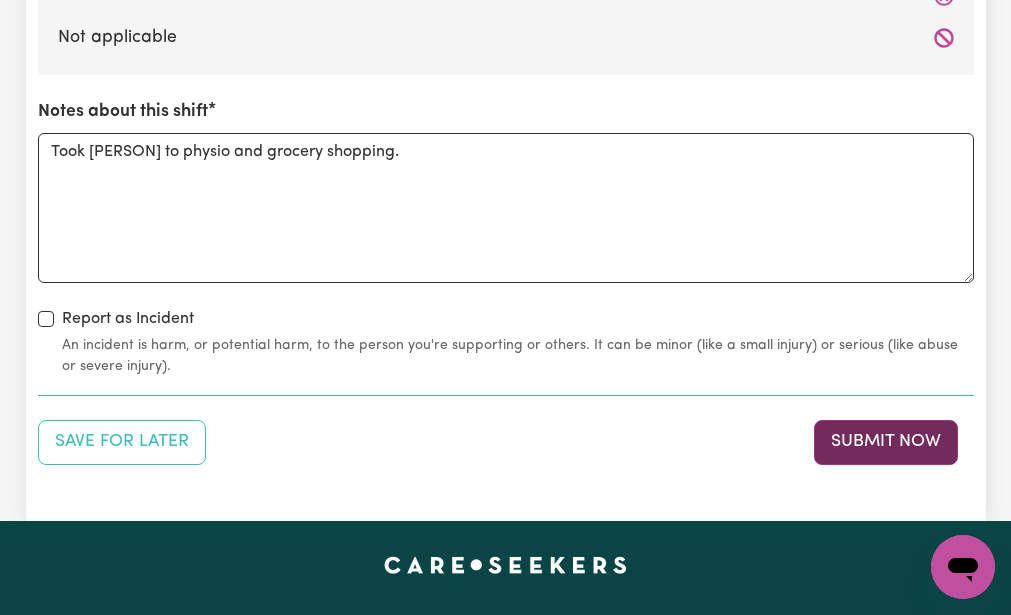 click on "Submit Now" at bounding box center [886, 442] 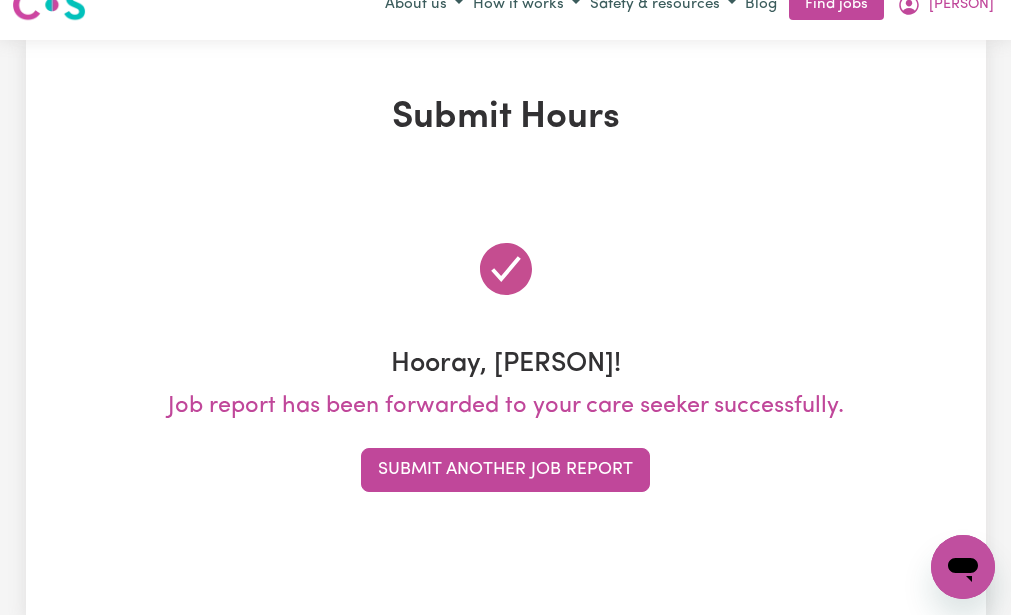 scroll, scrollTop: 0, scrollLeft: 0, axis: both 